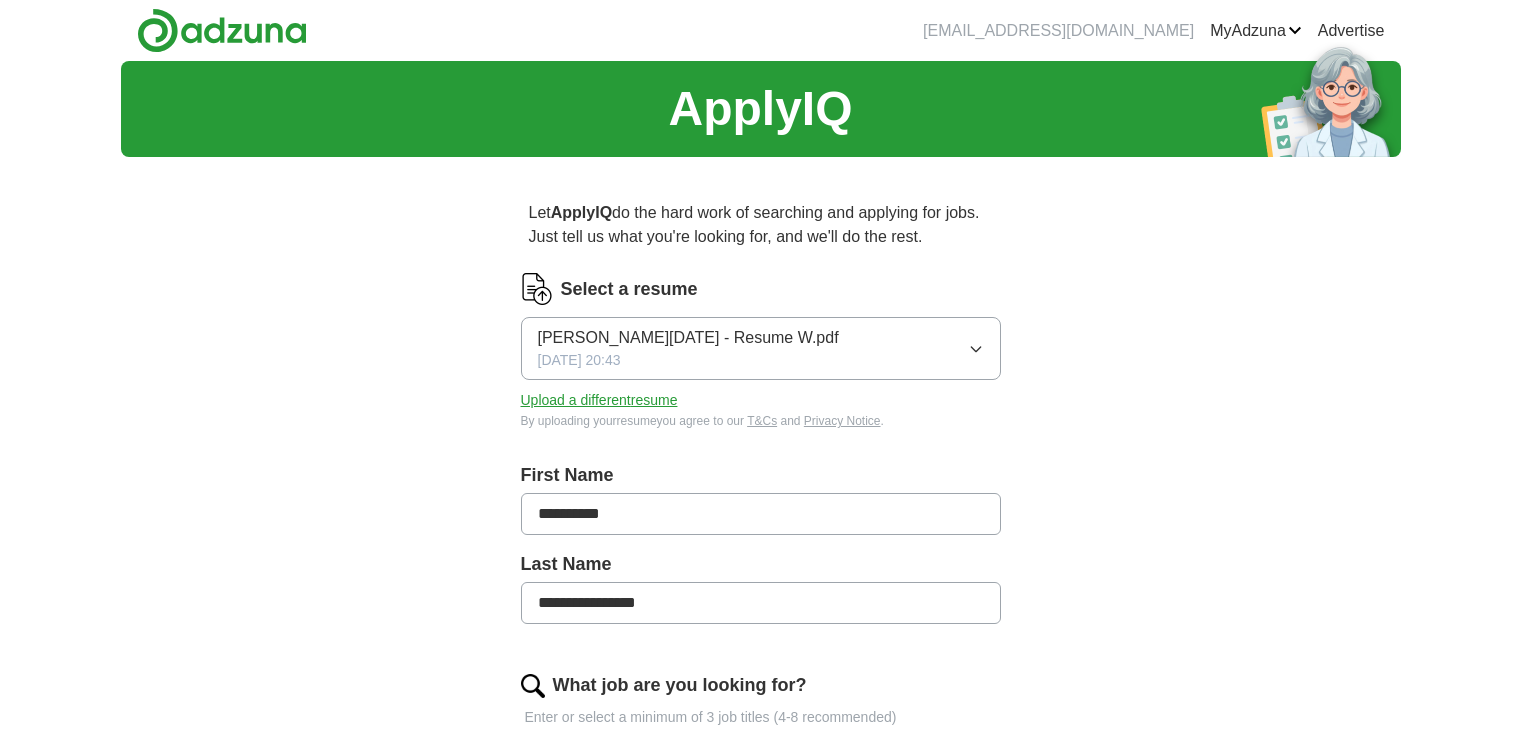 scroll, scrollTop: 0, scrollLeft: 0, axis: both 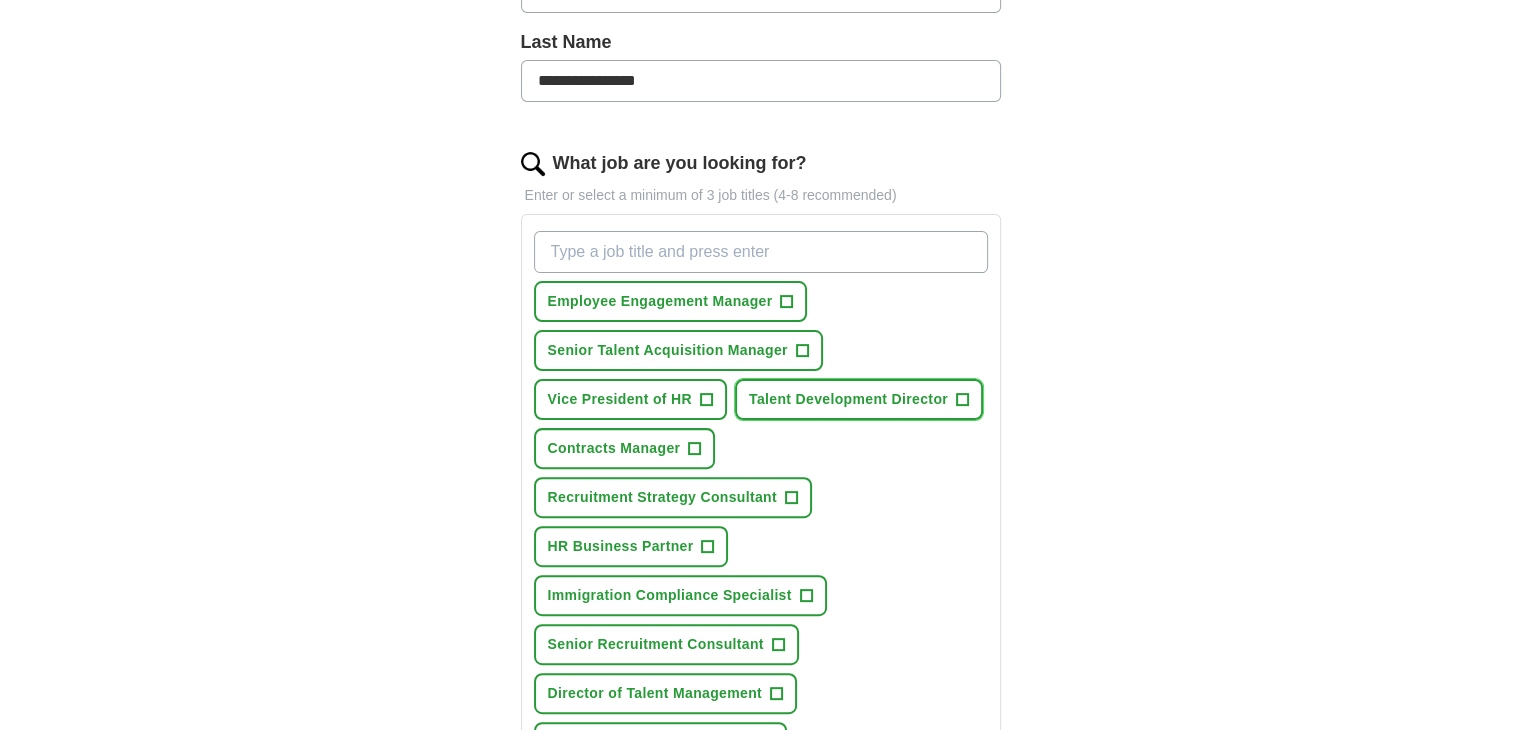 click on "Talent Development Director" at bounding box center (848, 399) 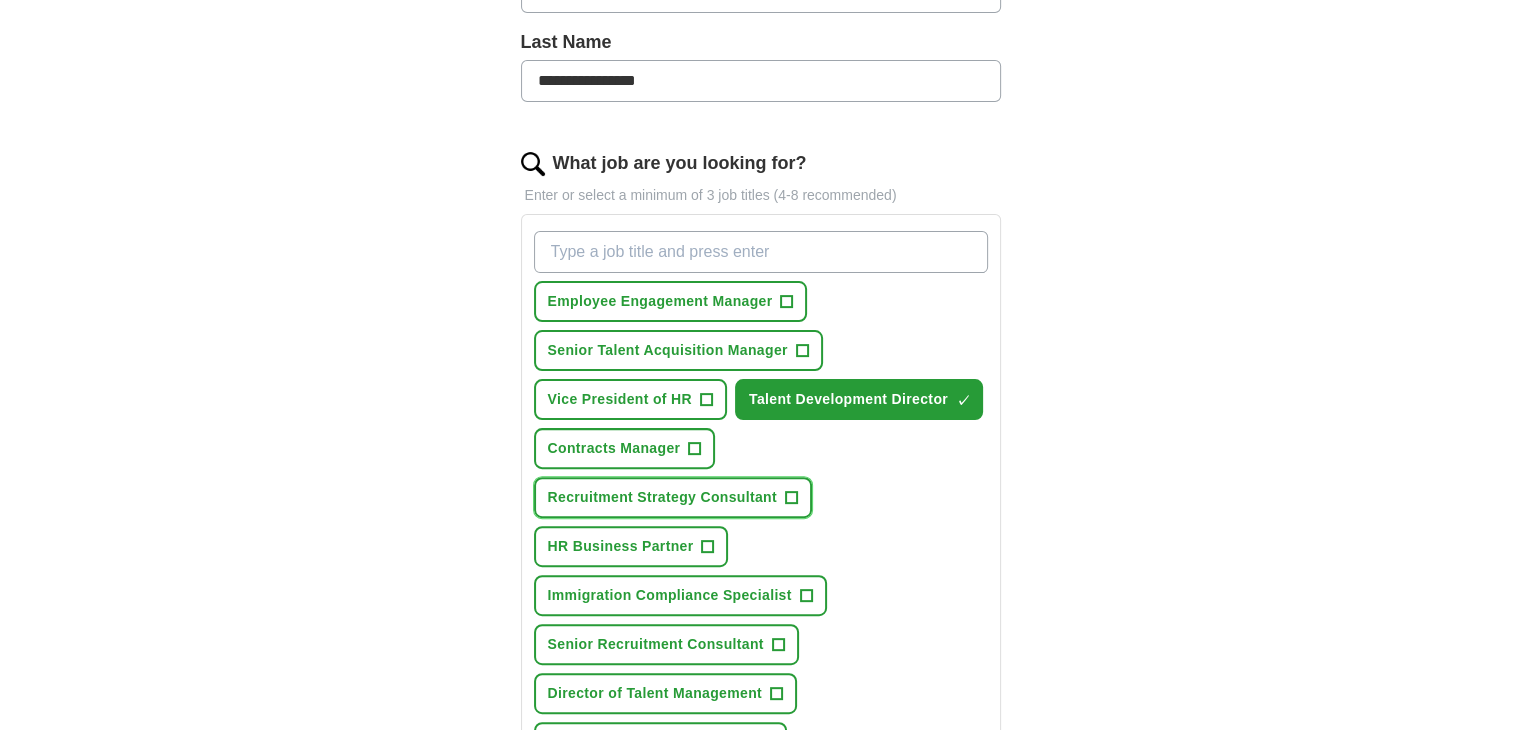 click on "+" at bounding box center [791, 498] 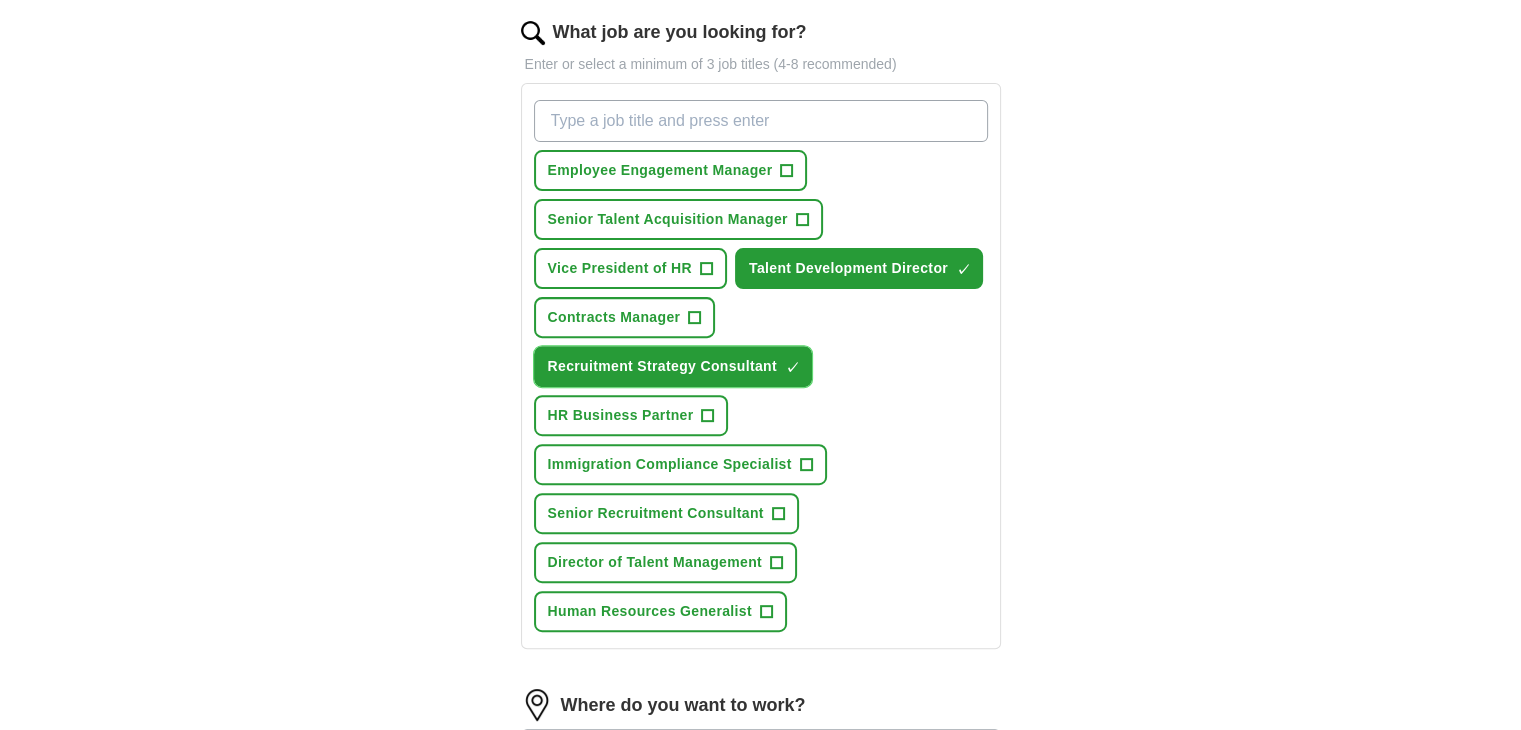 scroll, scrollTop: 668, scrollLeft: 0, axis: vertical 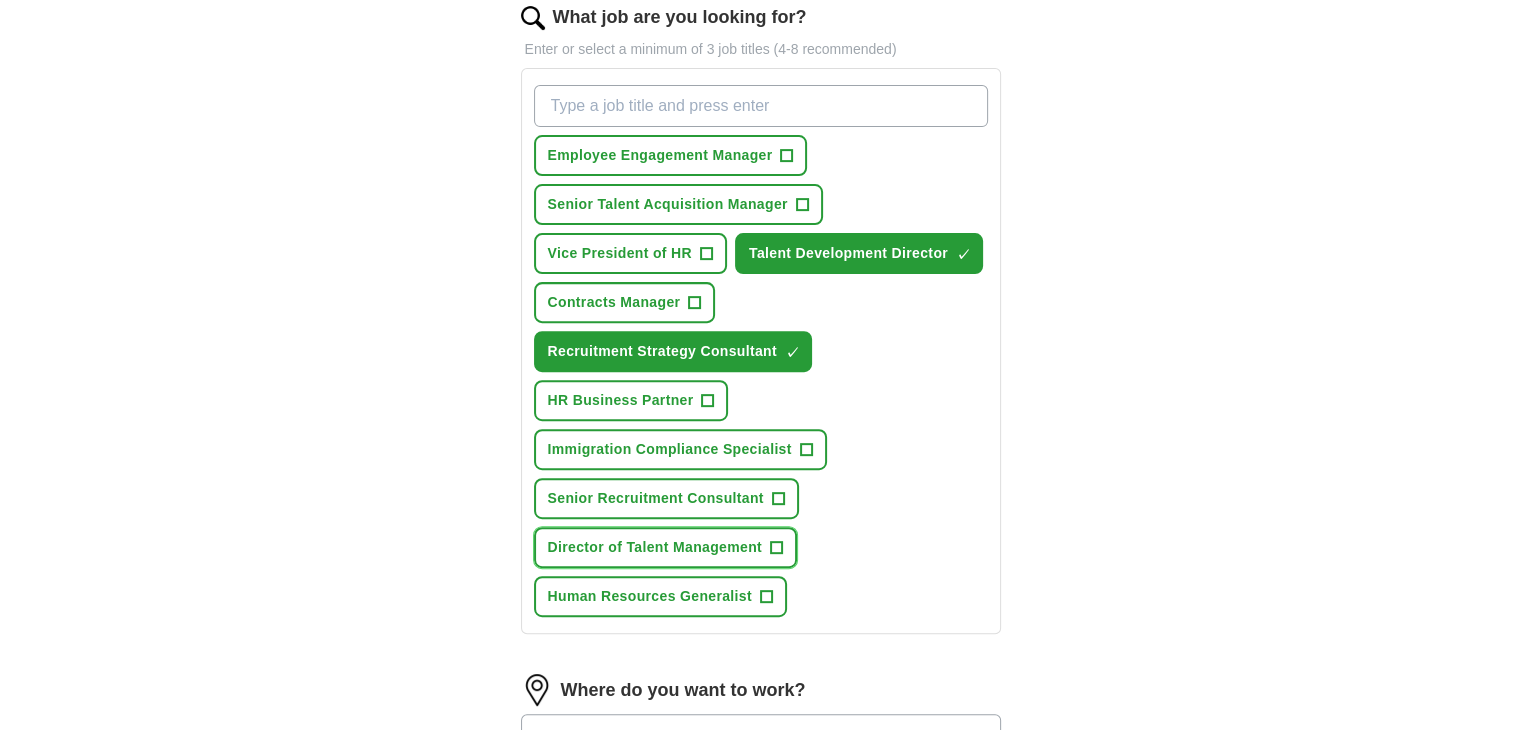 click on "Director of Talent Management" at bounding box center [655, 547] 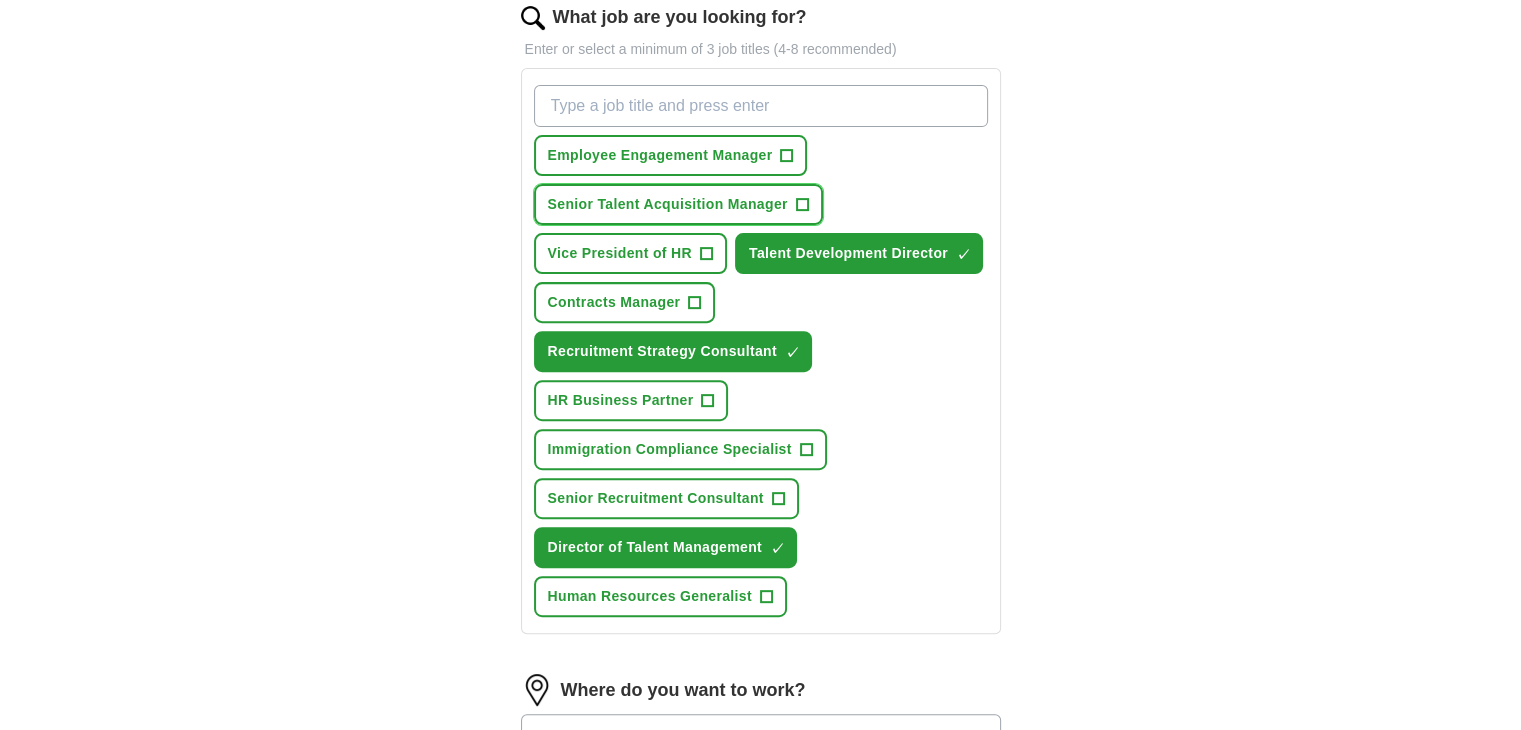 click on "Senior Talent Acquisition Manager" at bounding box center (668, 204) 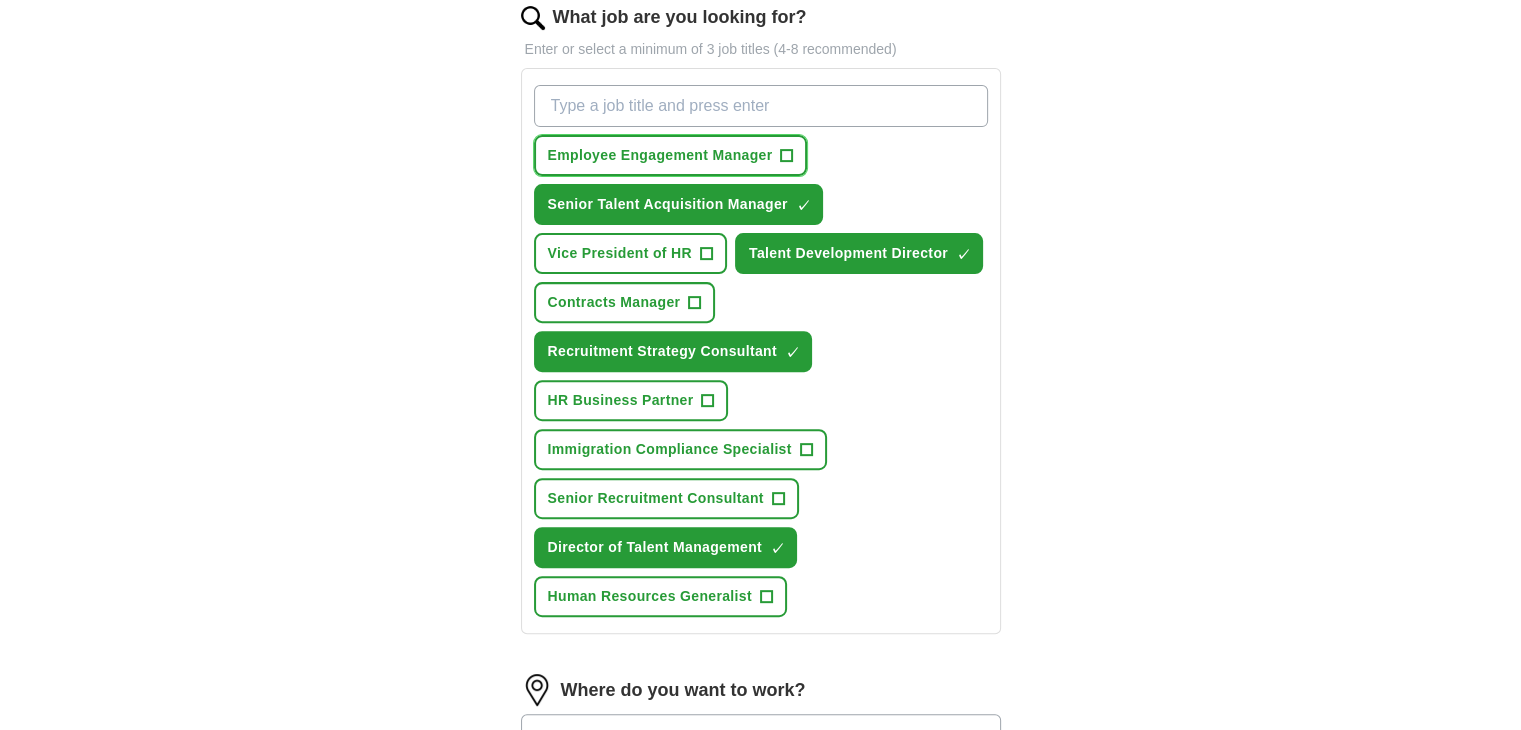 click on "Employee Engagement Manager" at bounding box center [660, 155] 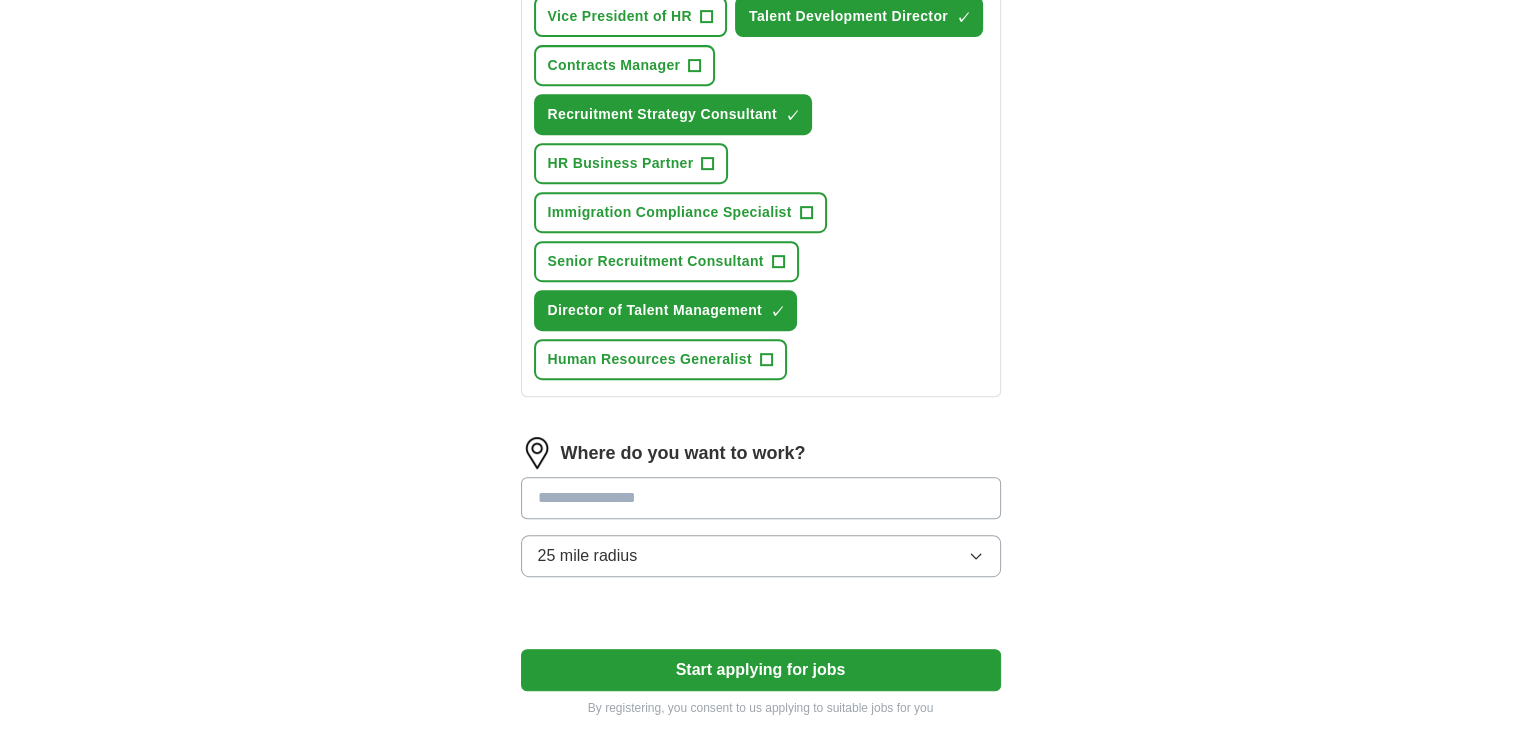 scroll, scrollTop: 908, scrollLeft: 0, axis: vertical 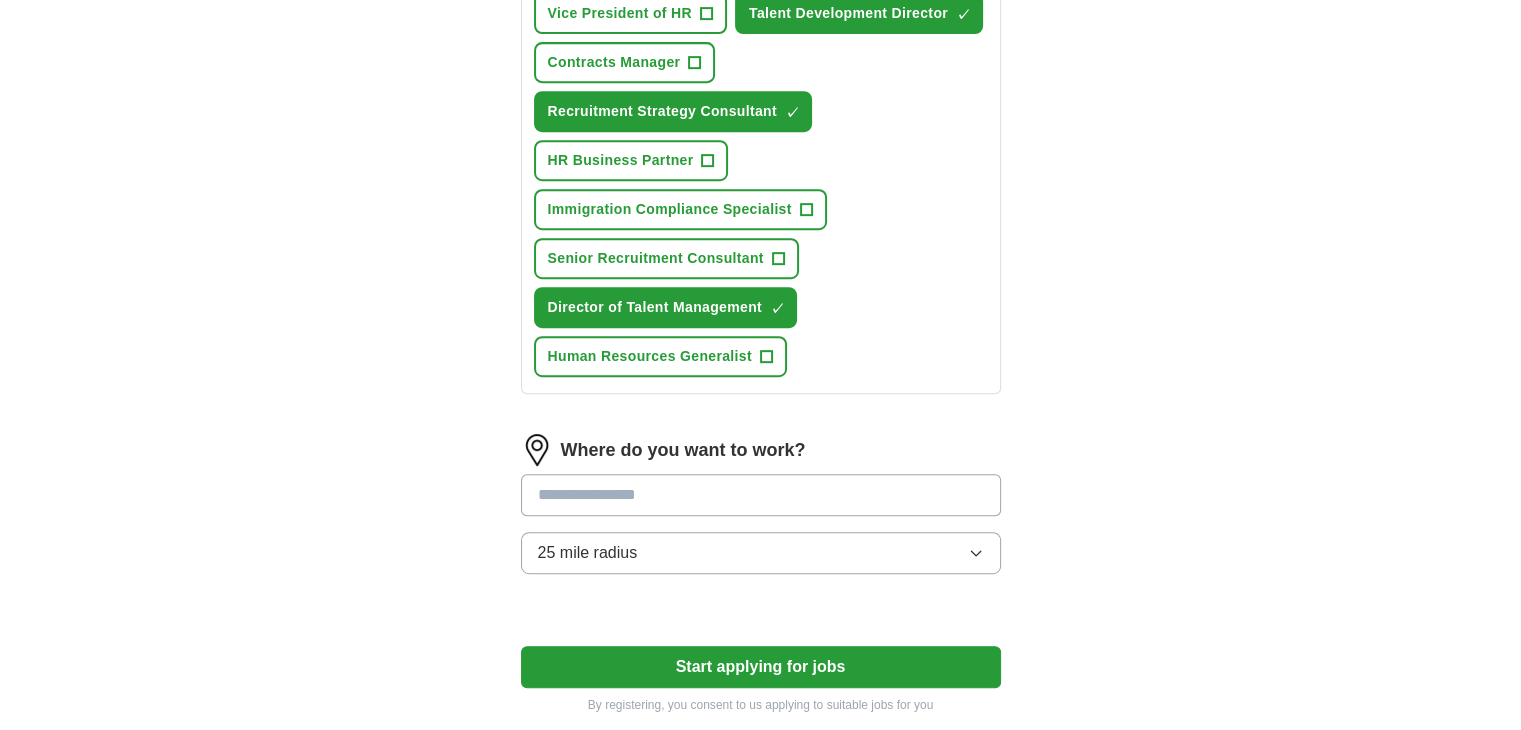 click at bounding box center [761, 495] 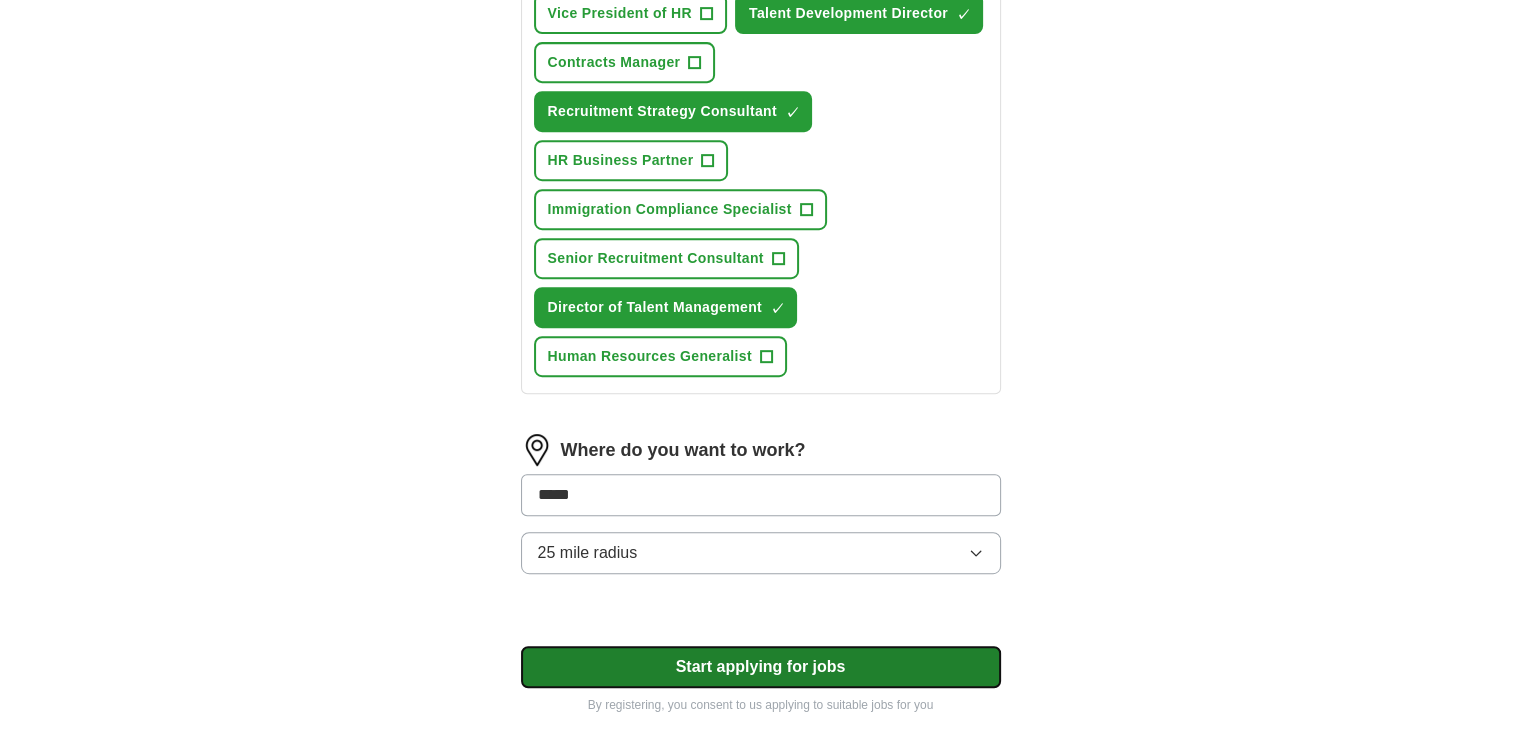click on "Start applying for jobs" at bounding box center (761, 667) 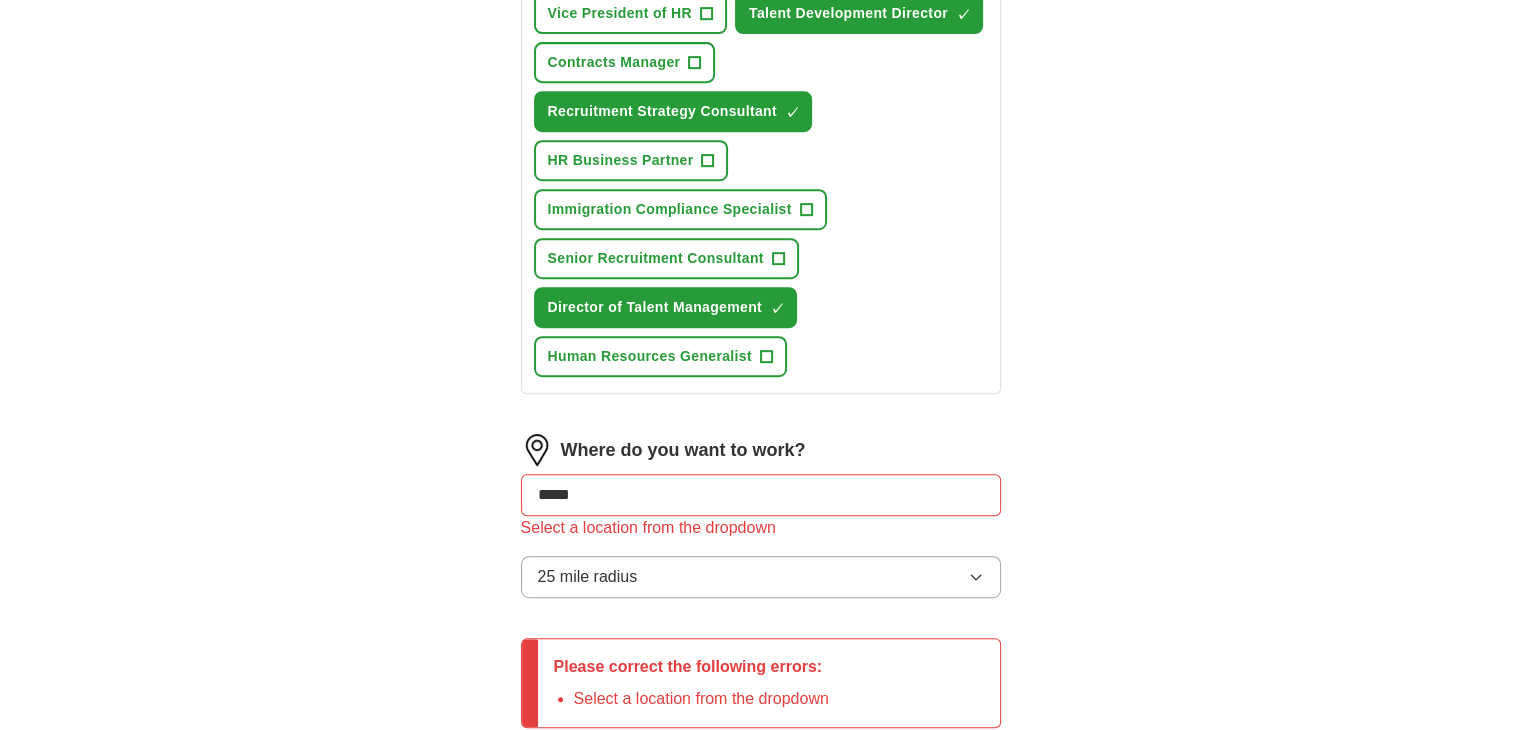 click on "*****" at bounding box center [761, 495] 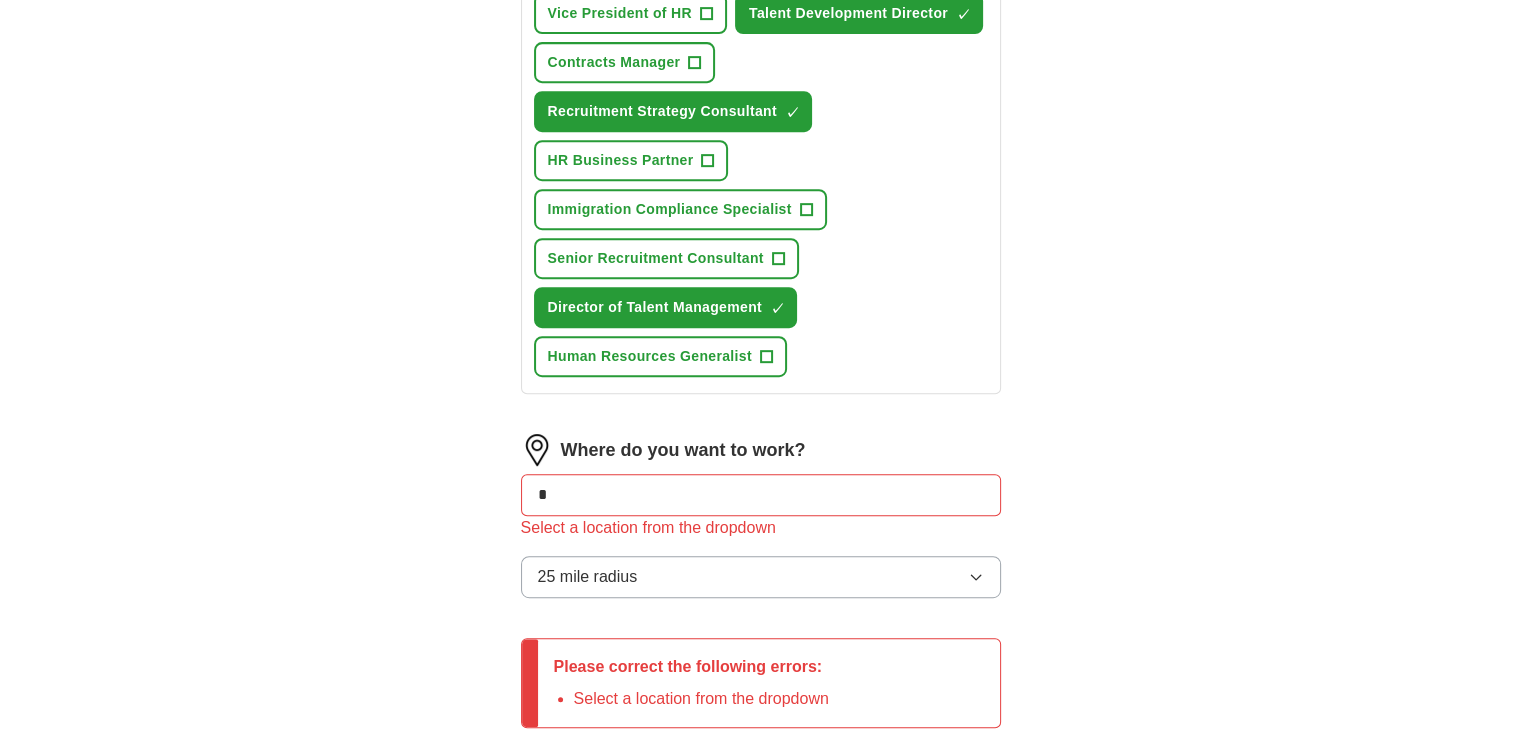 type on "*" 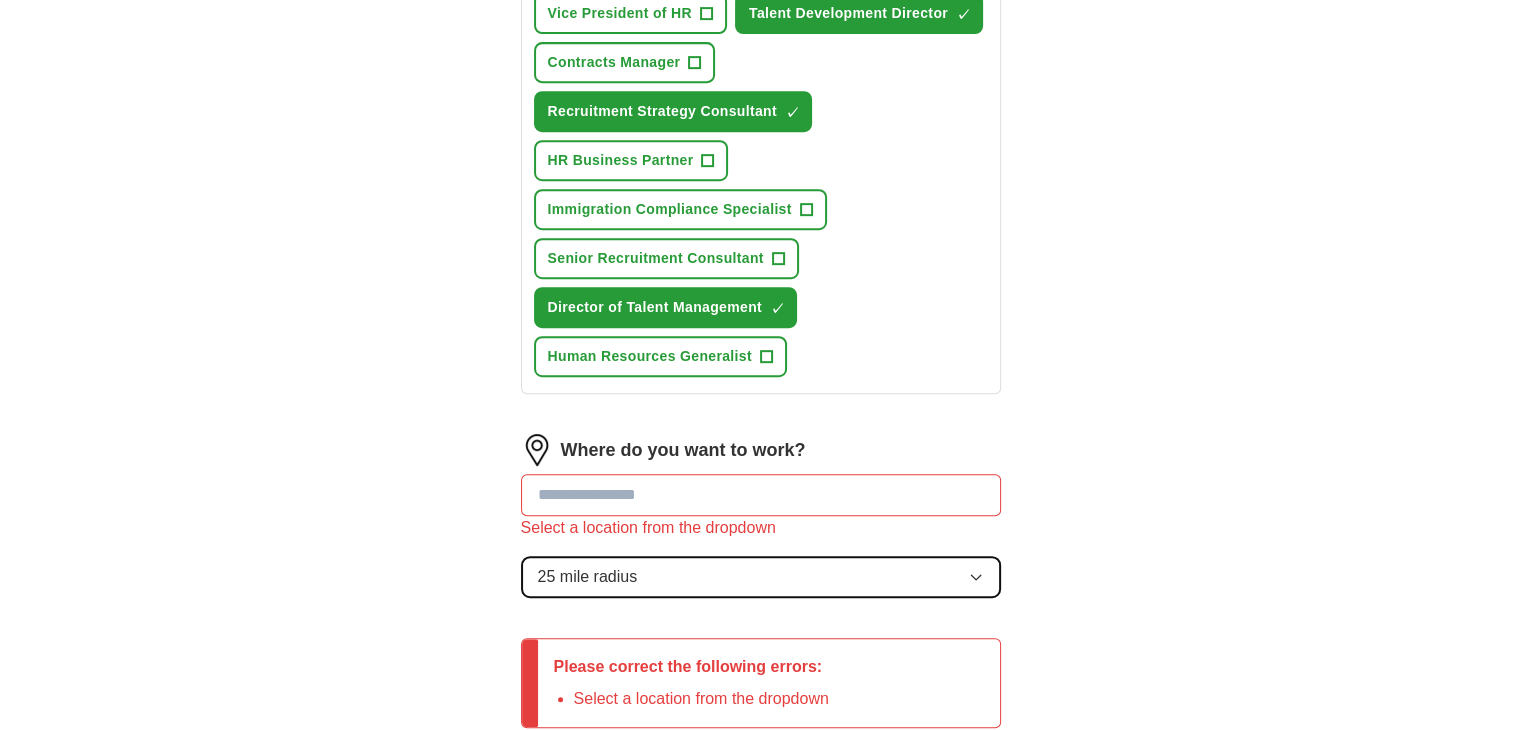 click 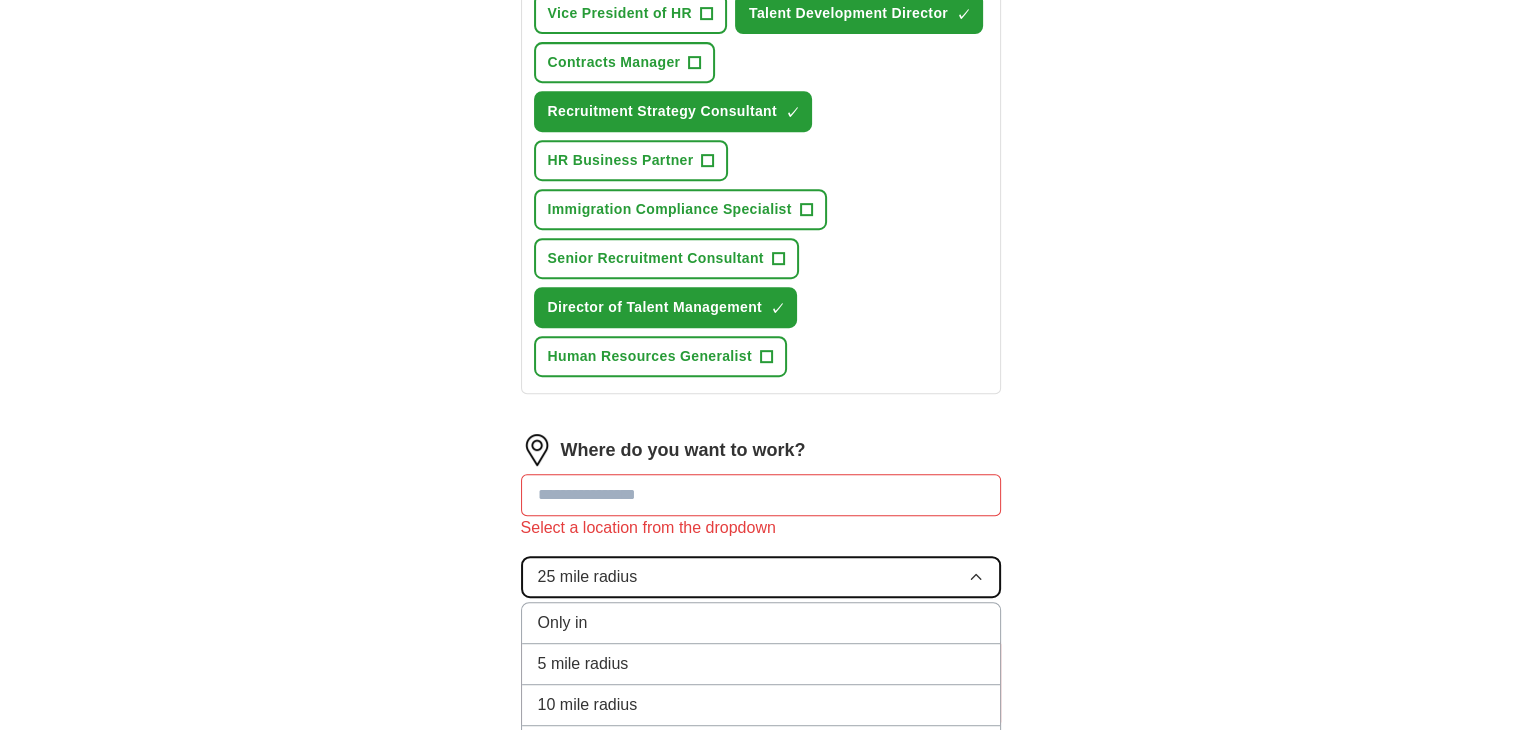 click 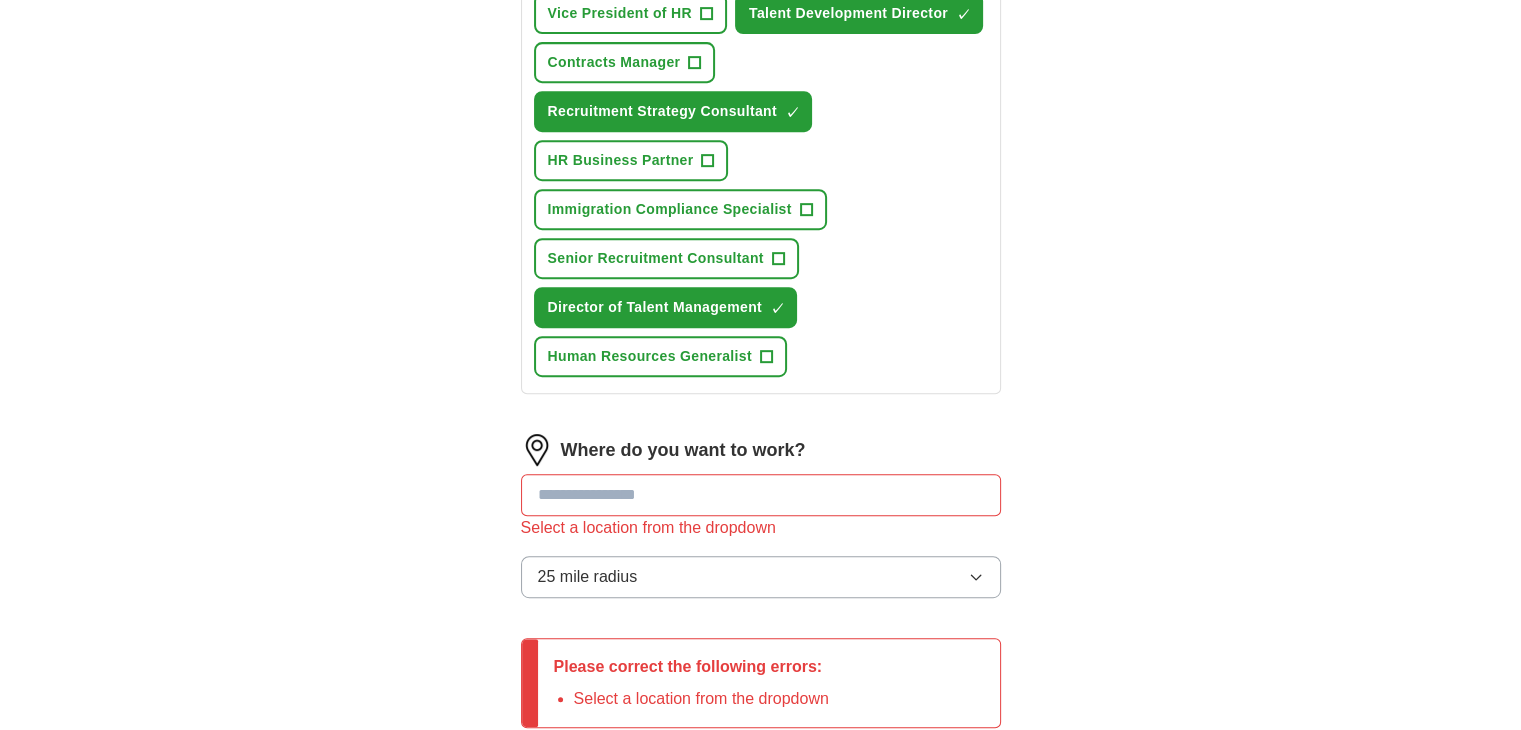 click at bounding box center [761, 495] 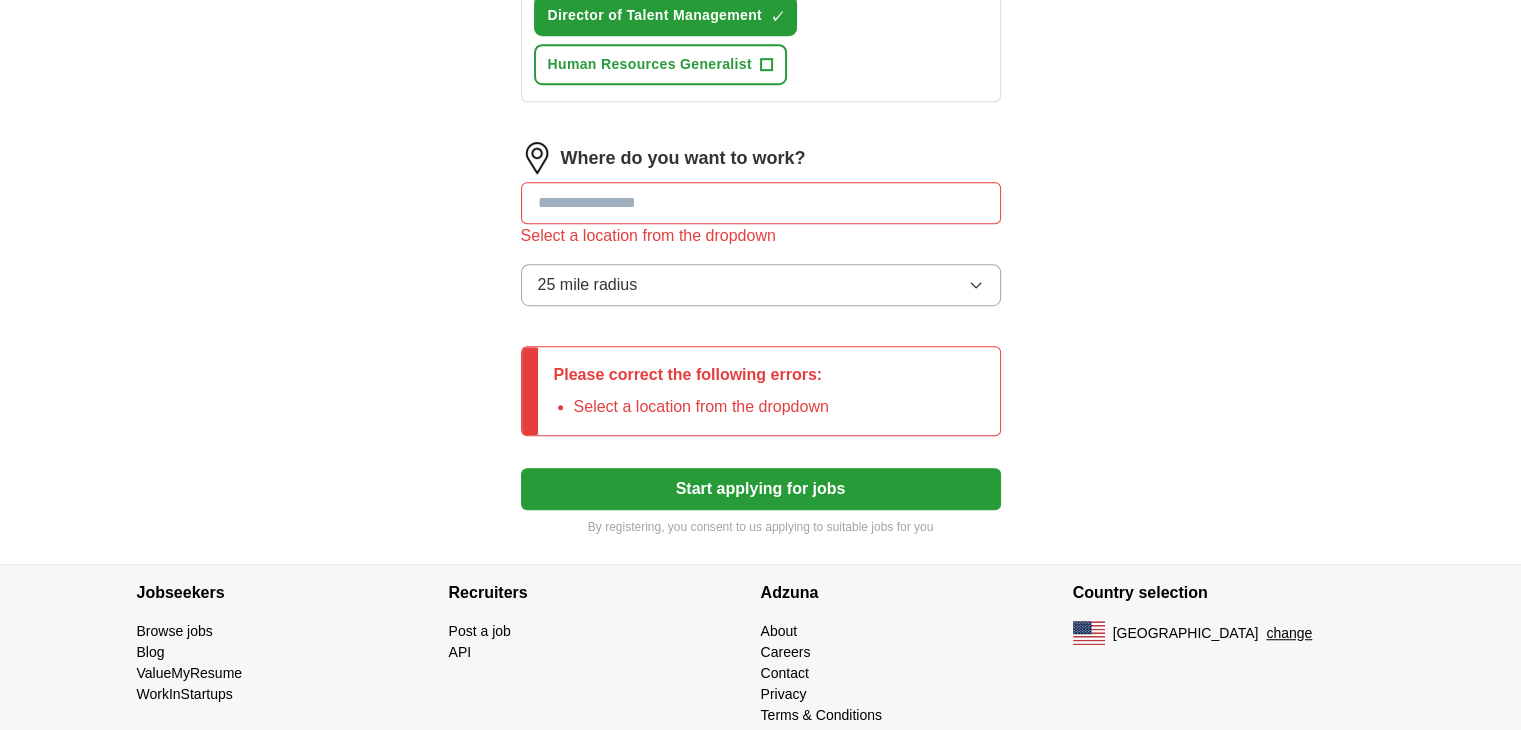 scroll, scrollTop: 1202, scrollLeft: 0, axis: vertical 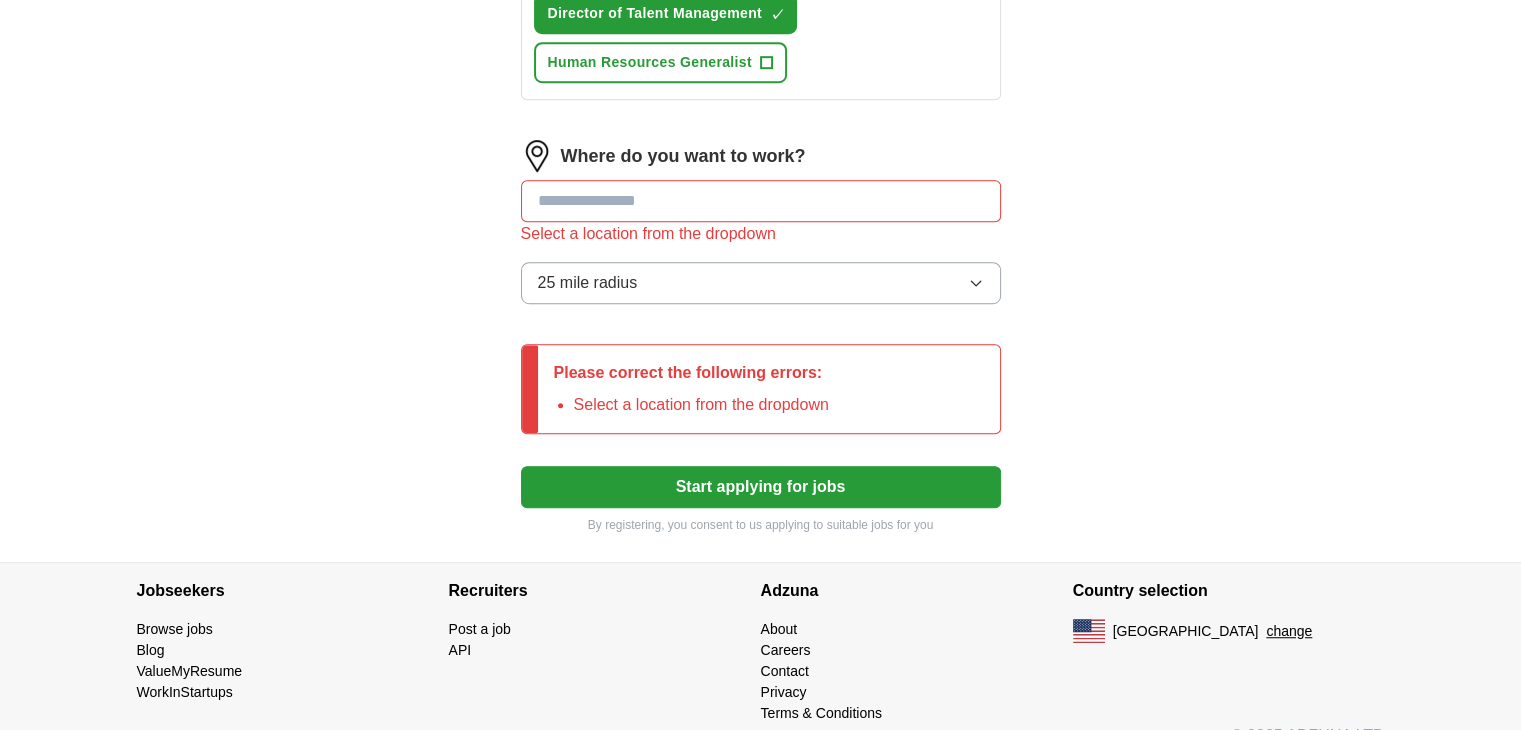 click at bounding box center (761, 201) 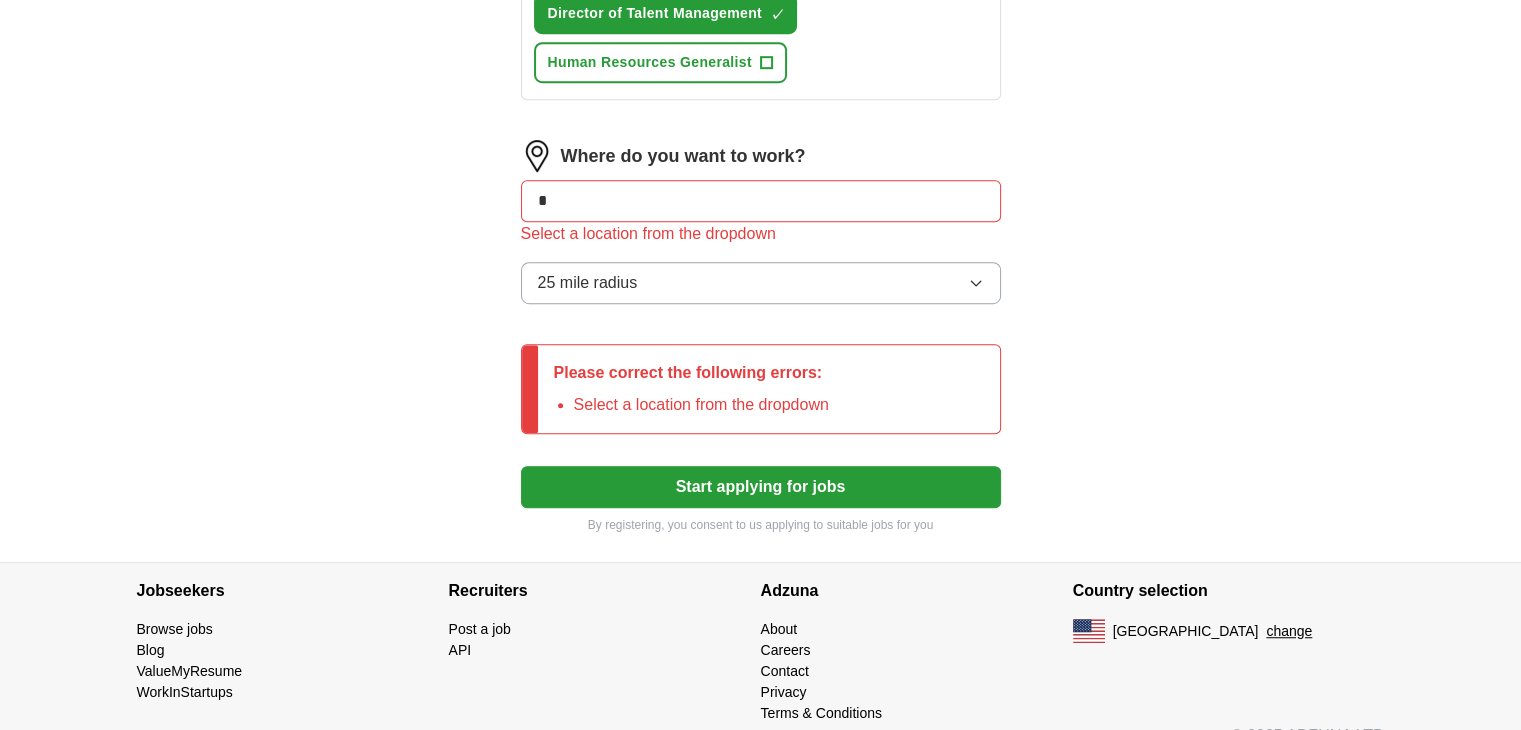 type on "**" 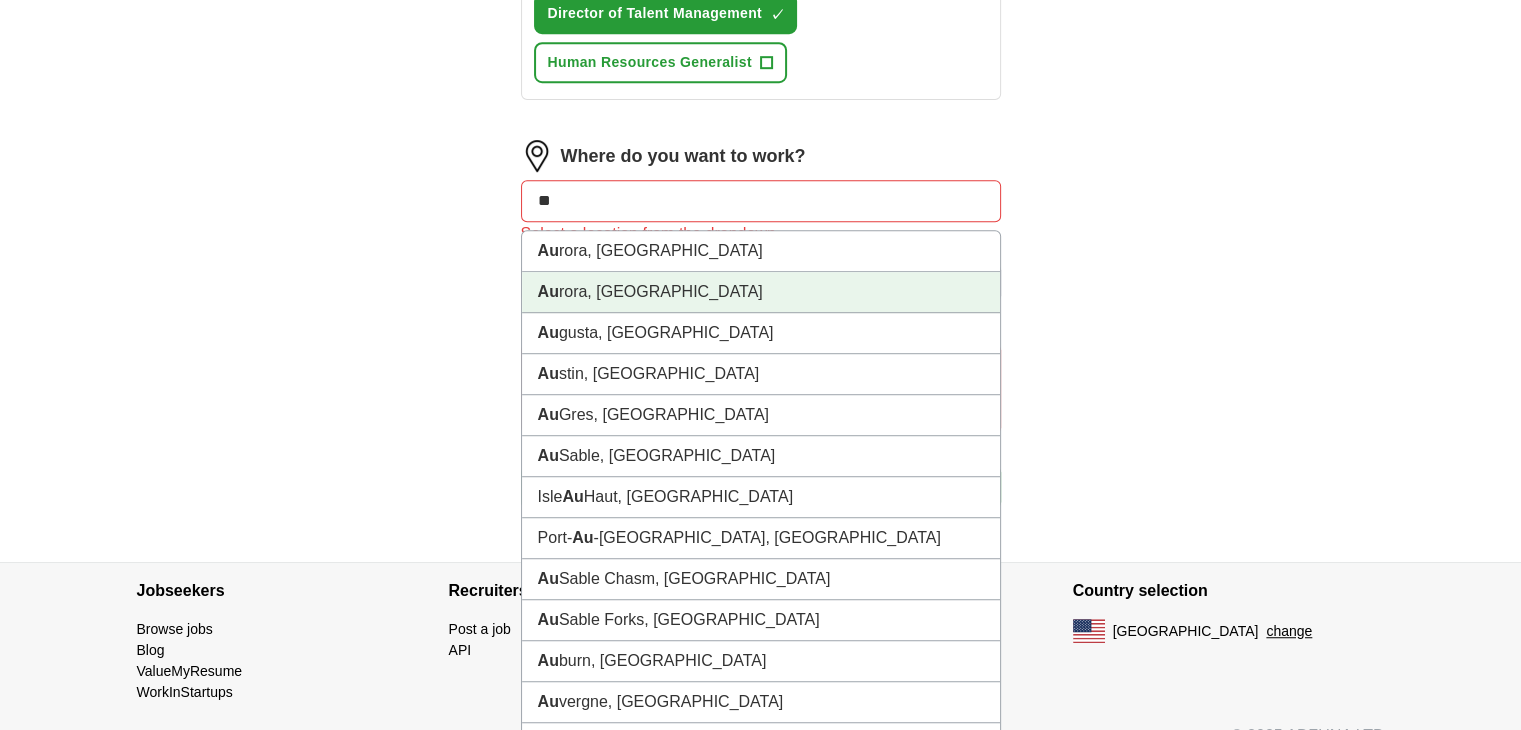 click on "Au rora, IL" at bounding box center [761, 292] 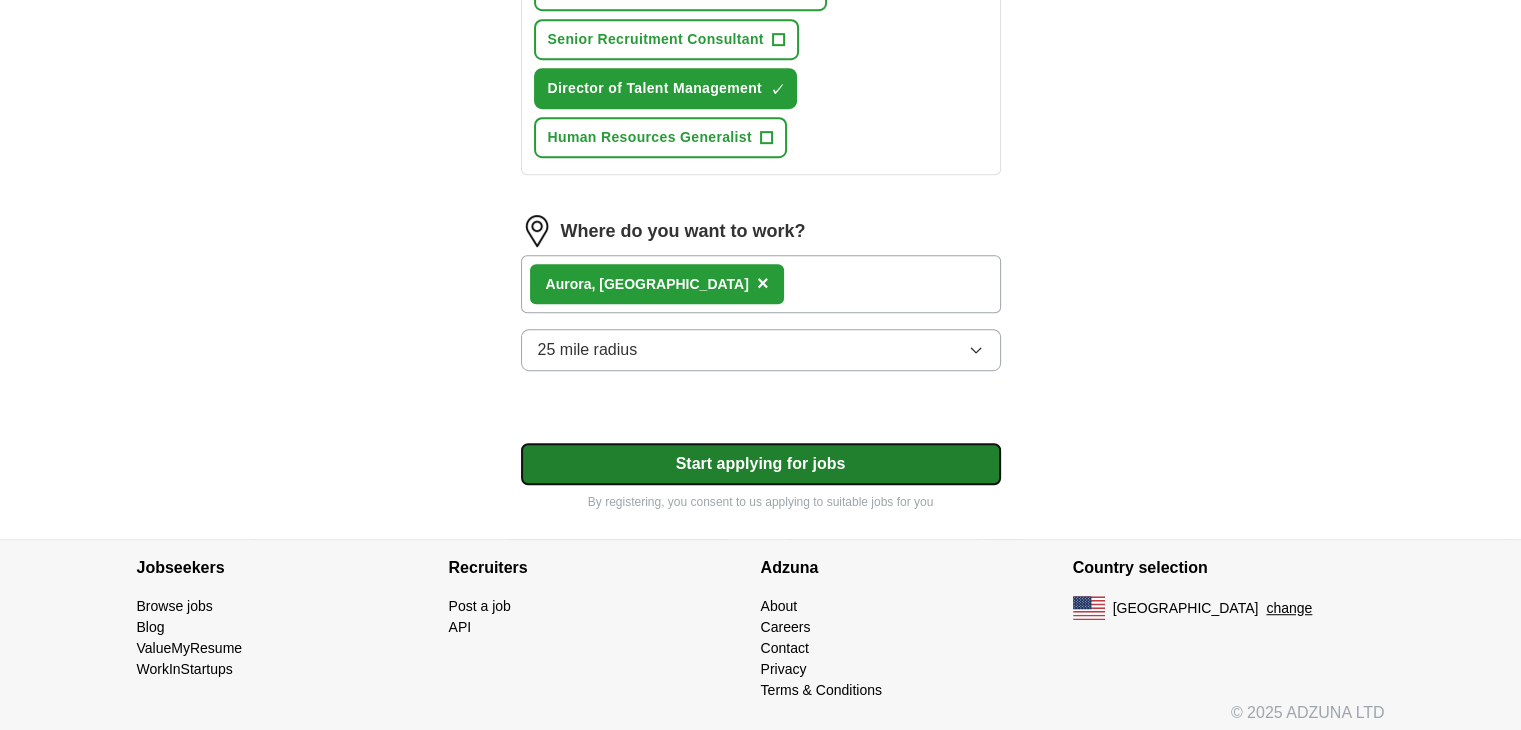 click on "Start applying for jobs" at bounding box center (761, 464) 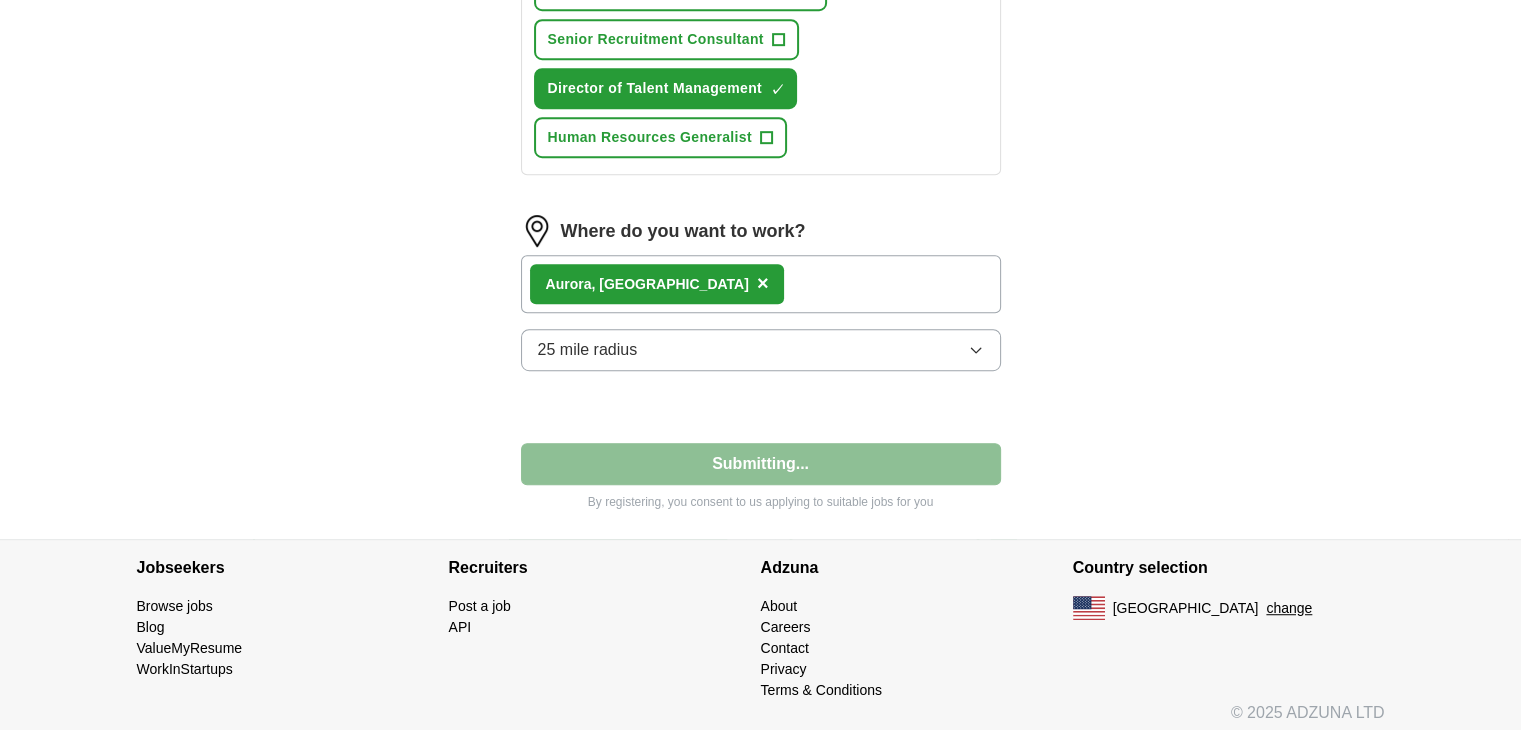 select on "**" 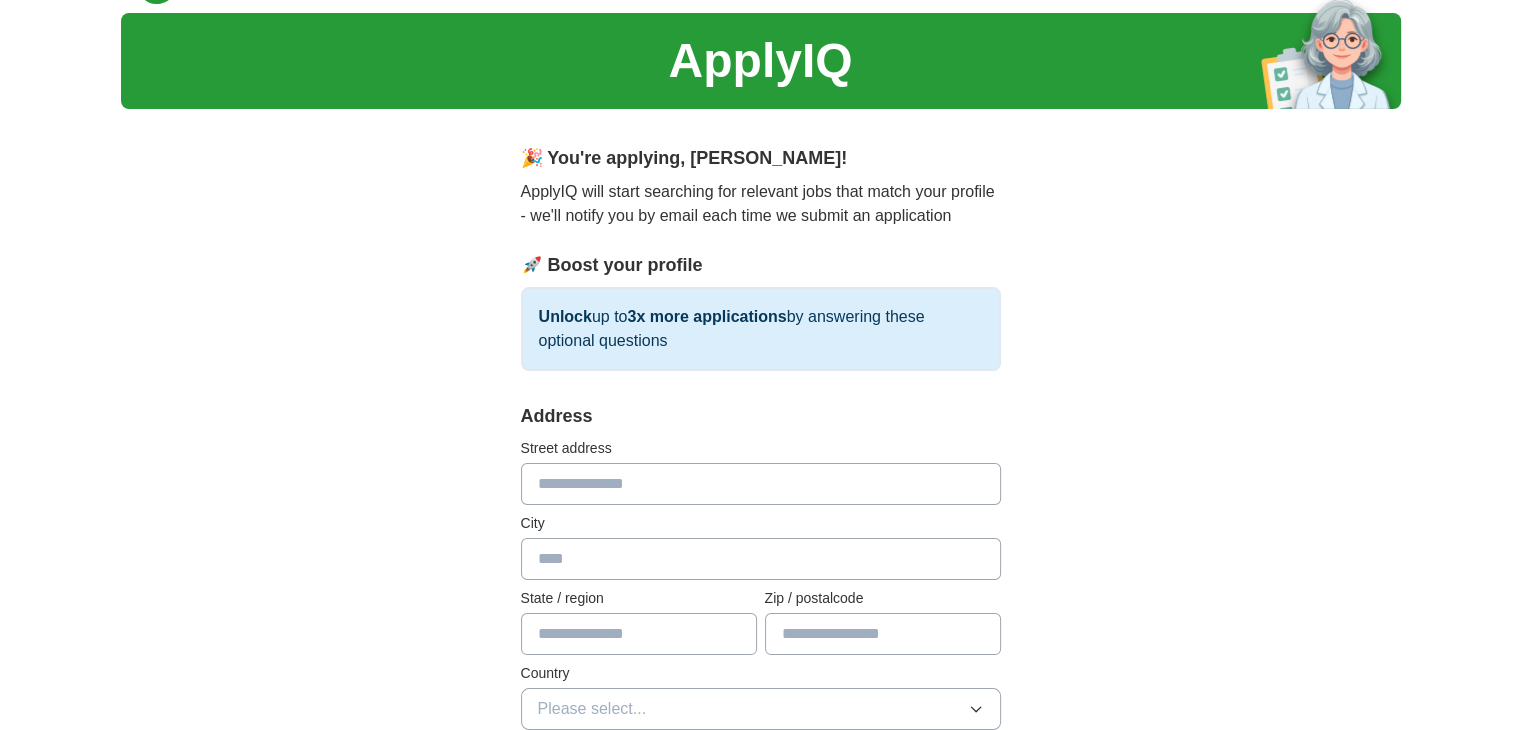 scroll, scrollTop: 0, scrollLeft: 0, axis: both 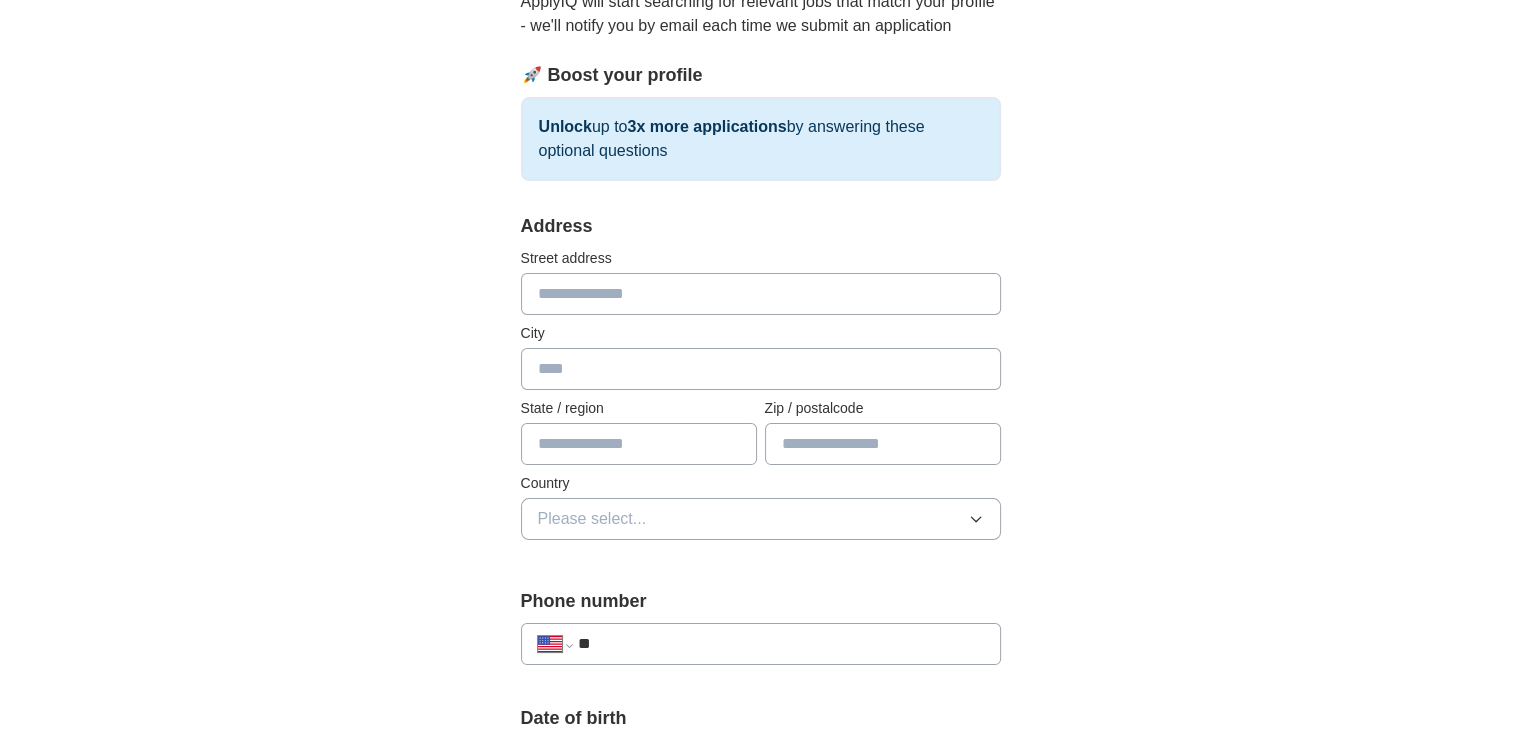 click at bounding box center (761, 294) 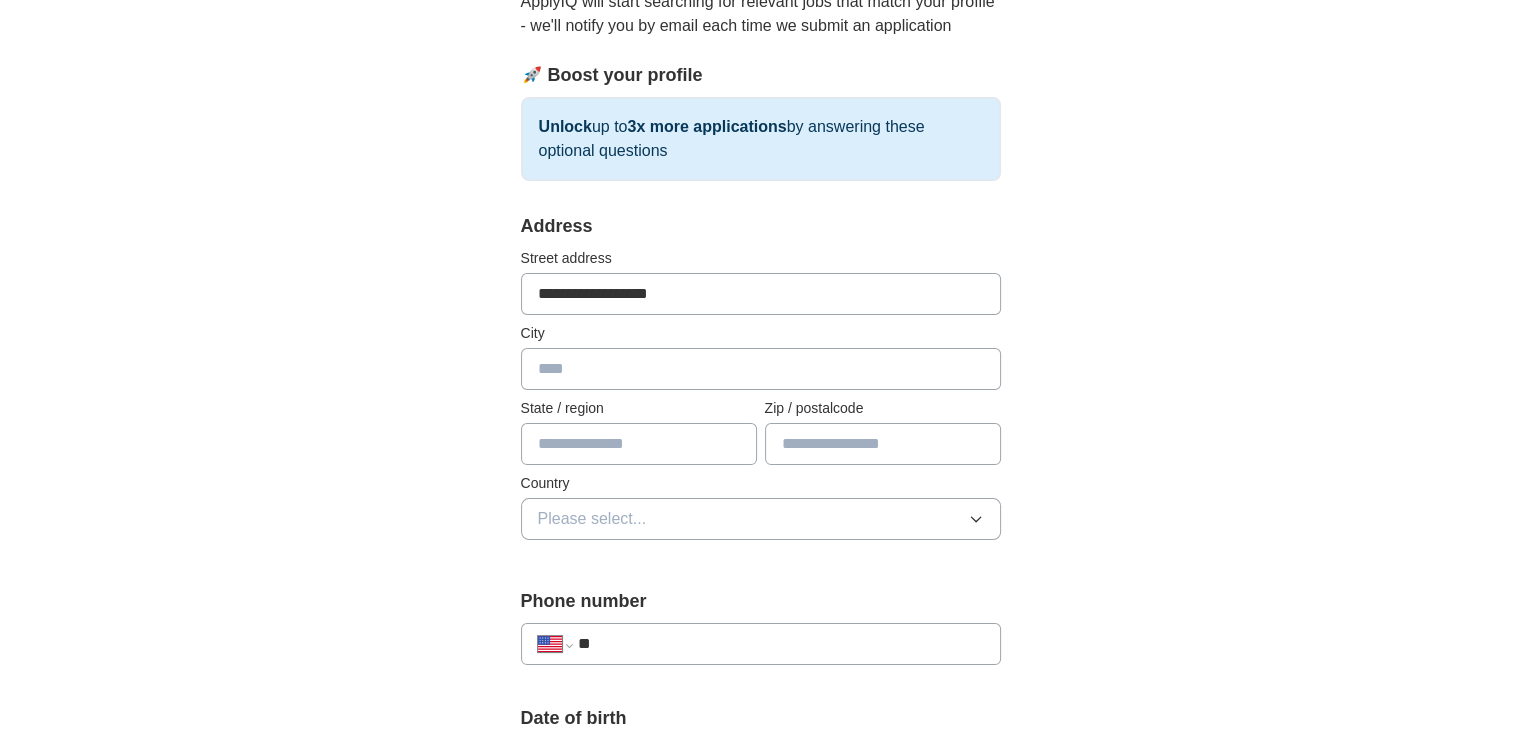 type on "**********" 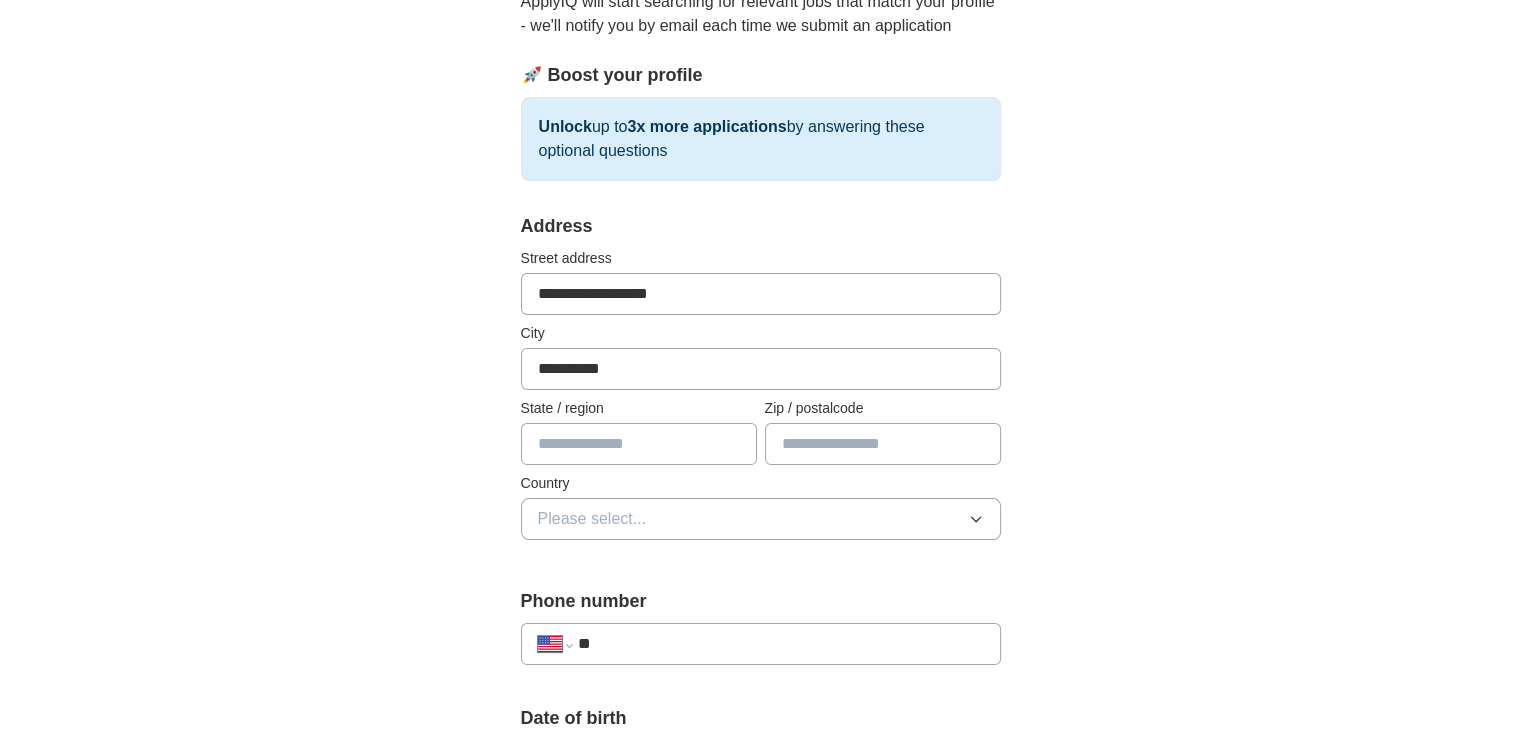 type on "**********" 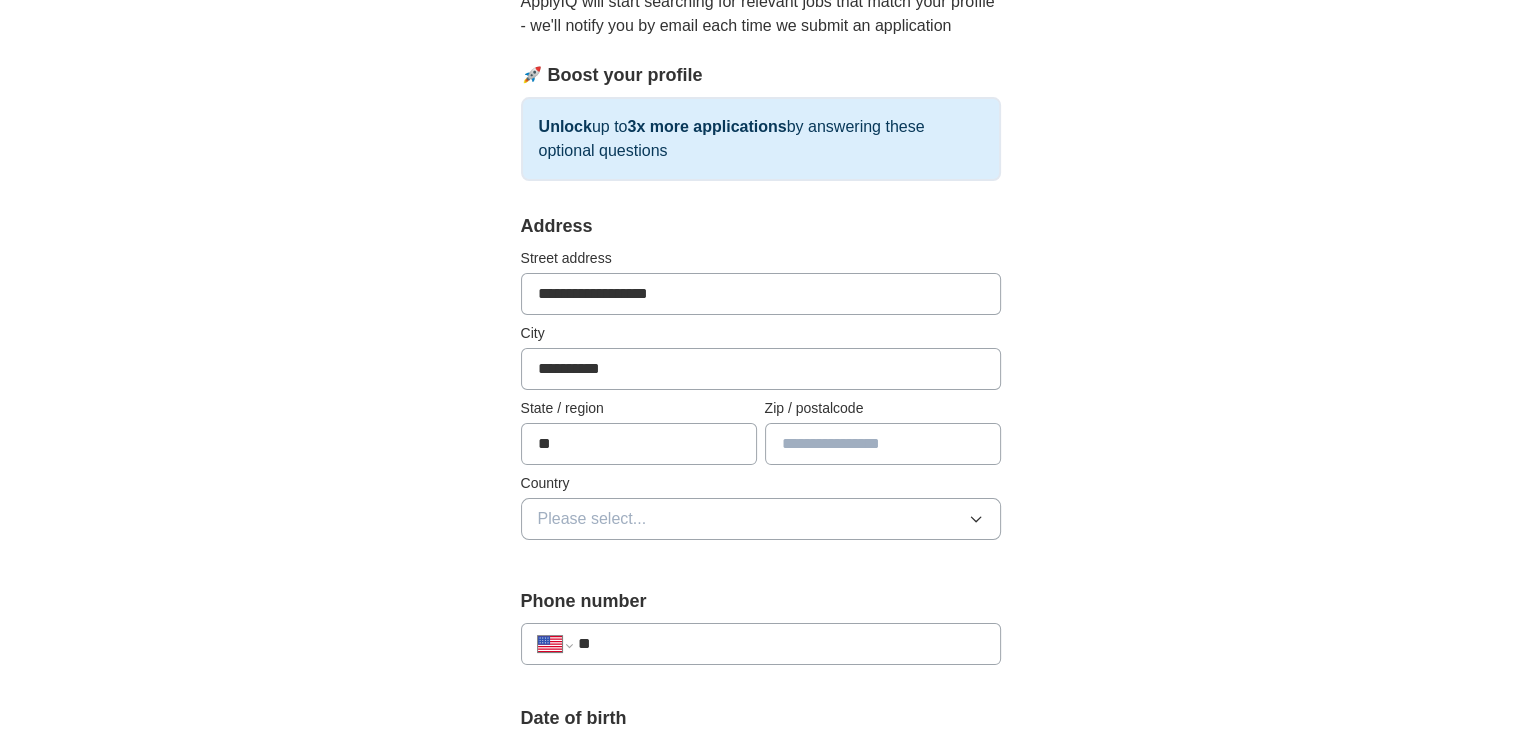 type on "**" 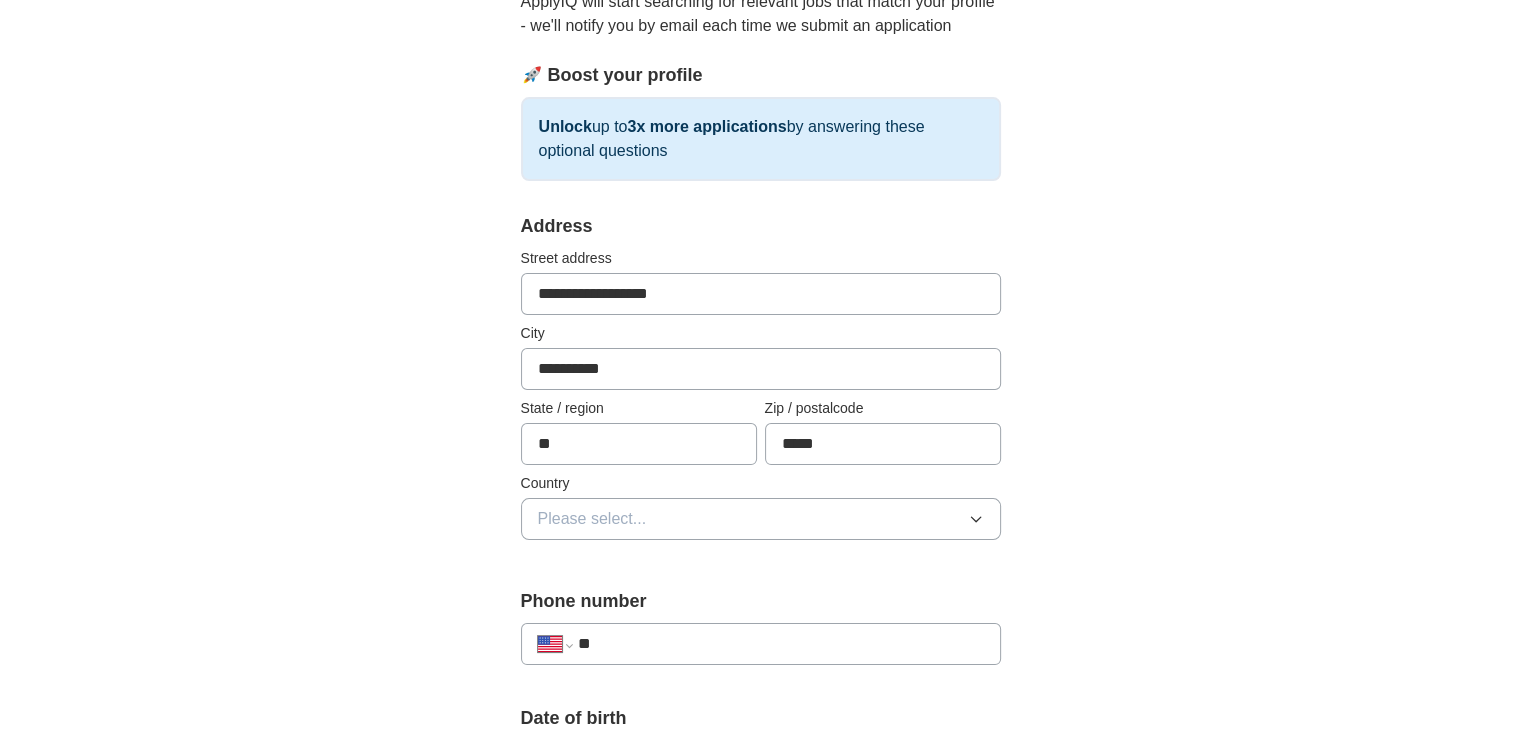 type on "*****" 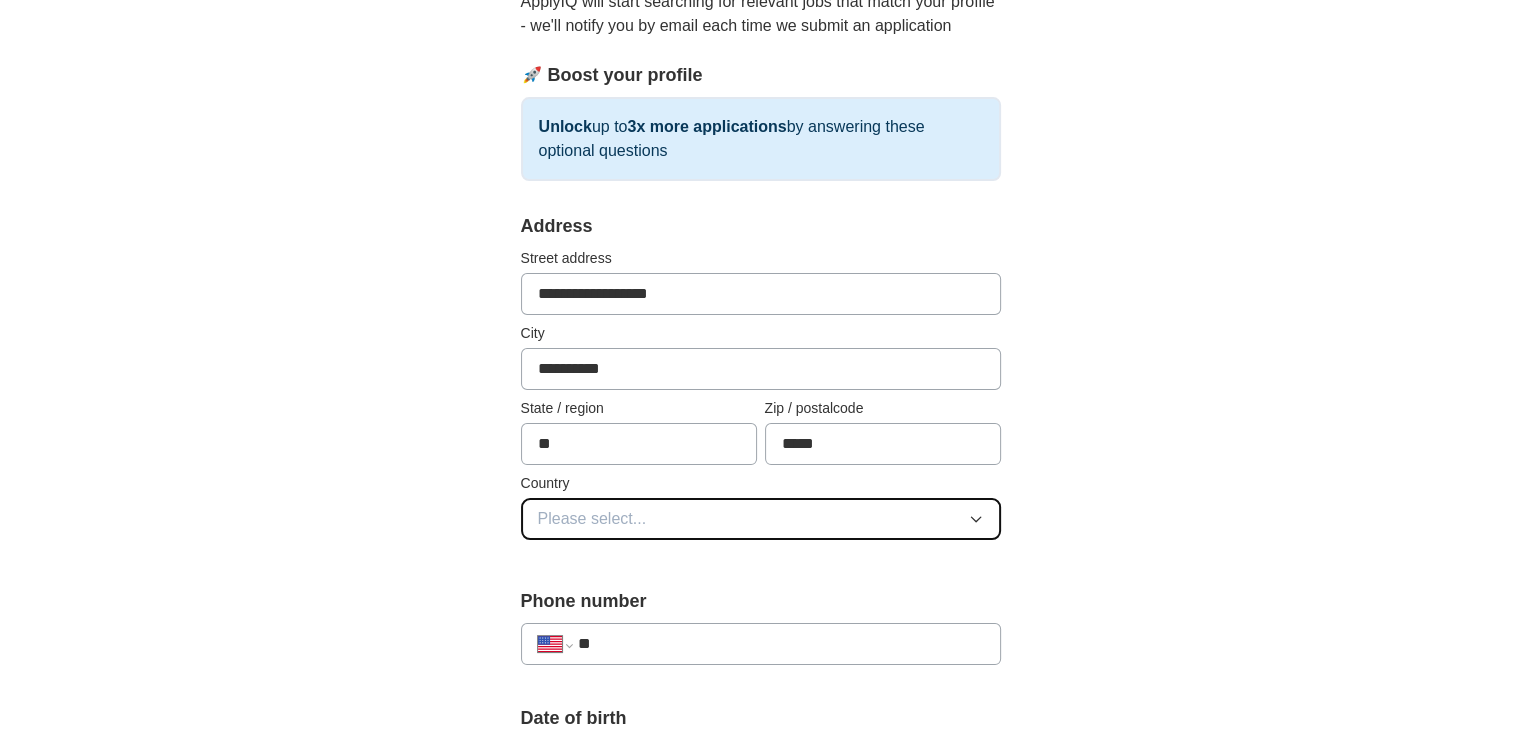 click on "Please select..." at bounding box center (761, 519) 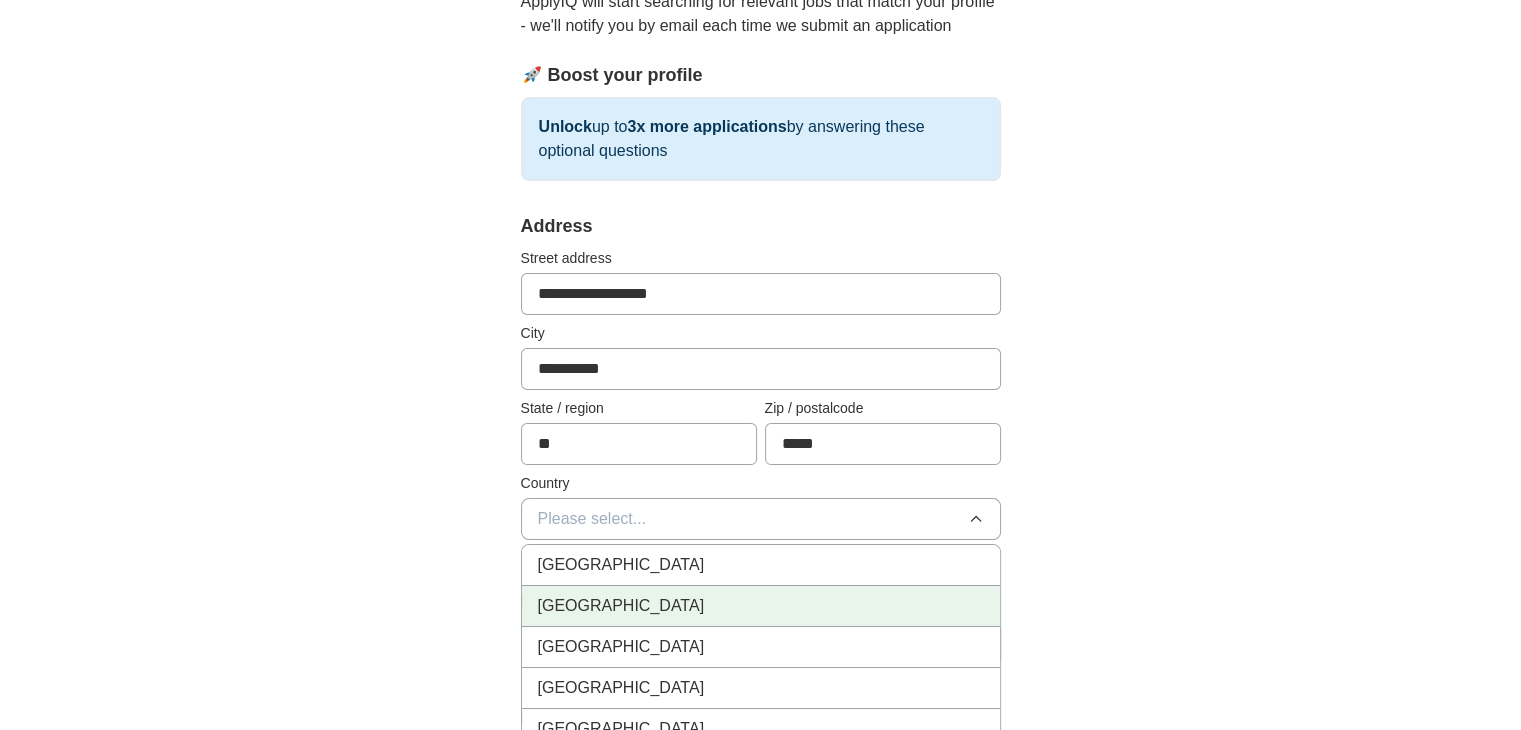 click on "United States" at bounding box center (761, 606) 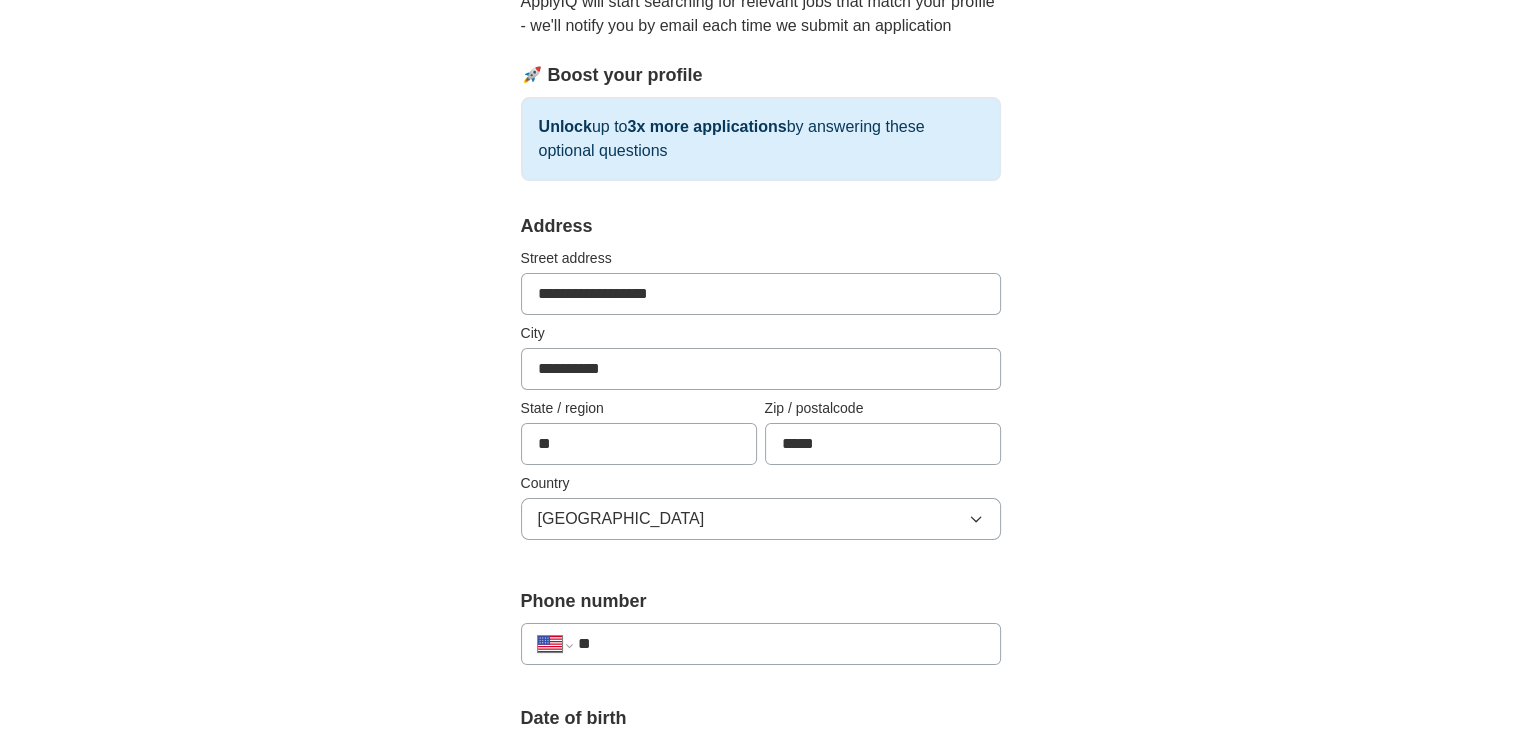 click on "**" at bounding box center (780, 644) 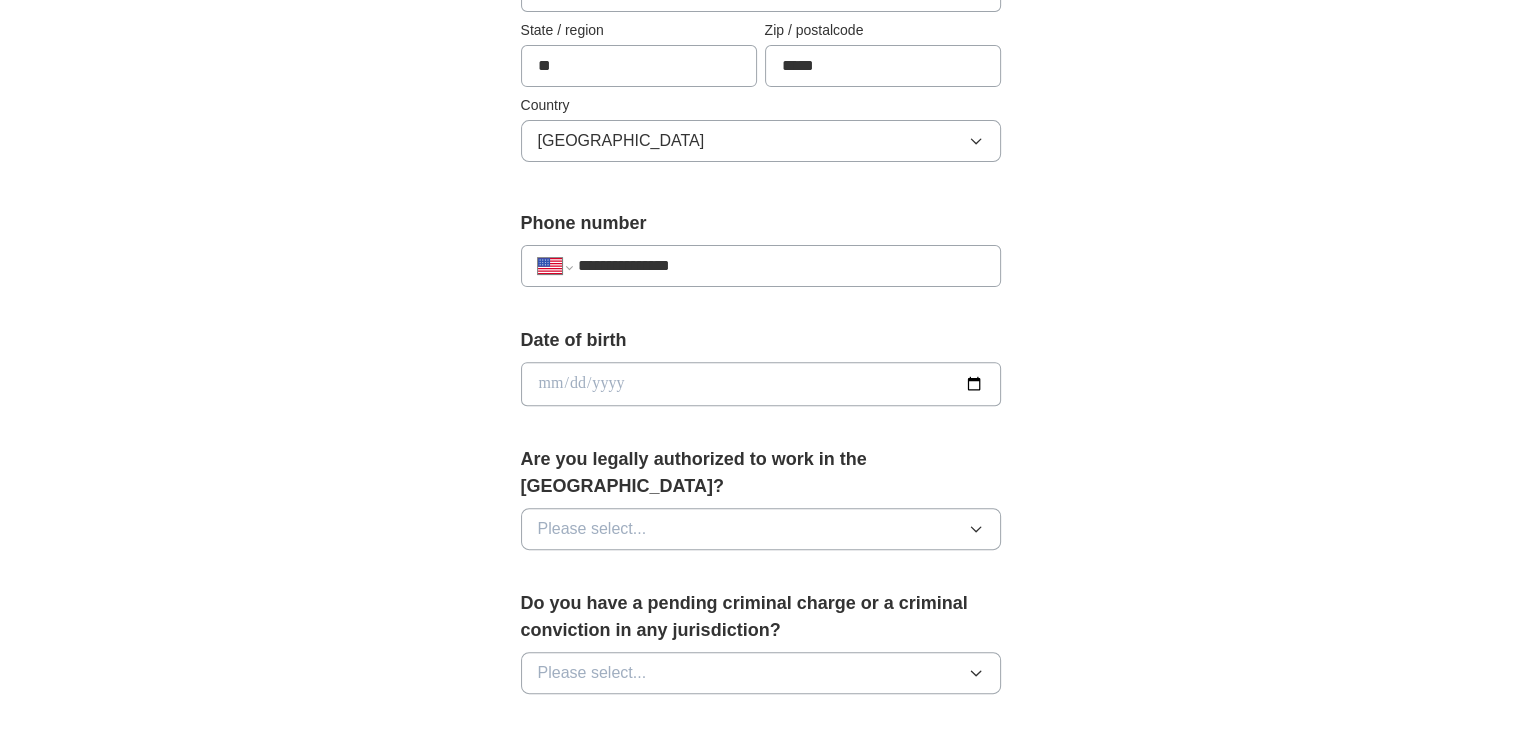 scroll, scrollTop: 659, scrollLeft: 0, axis: vertical 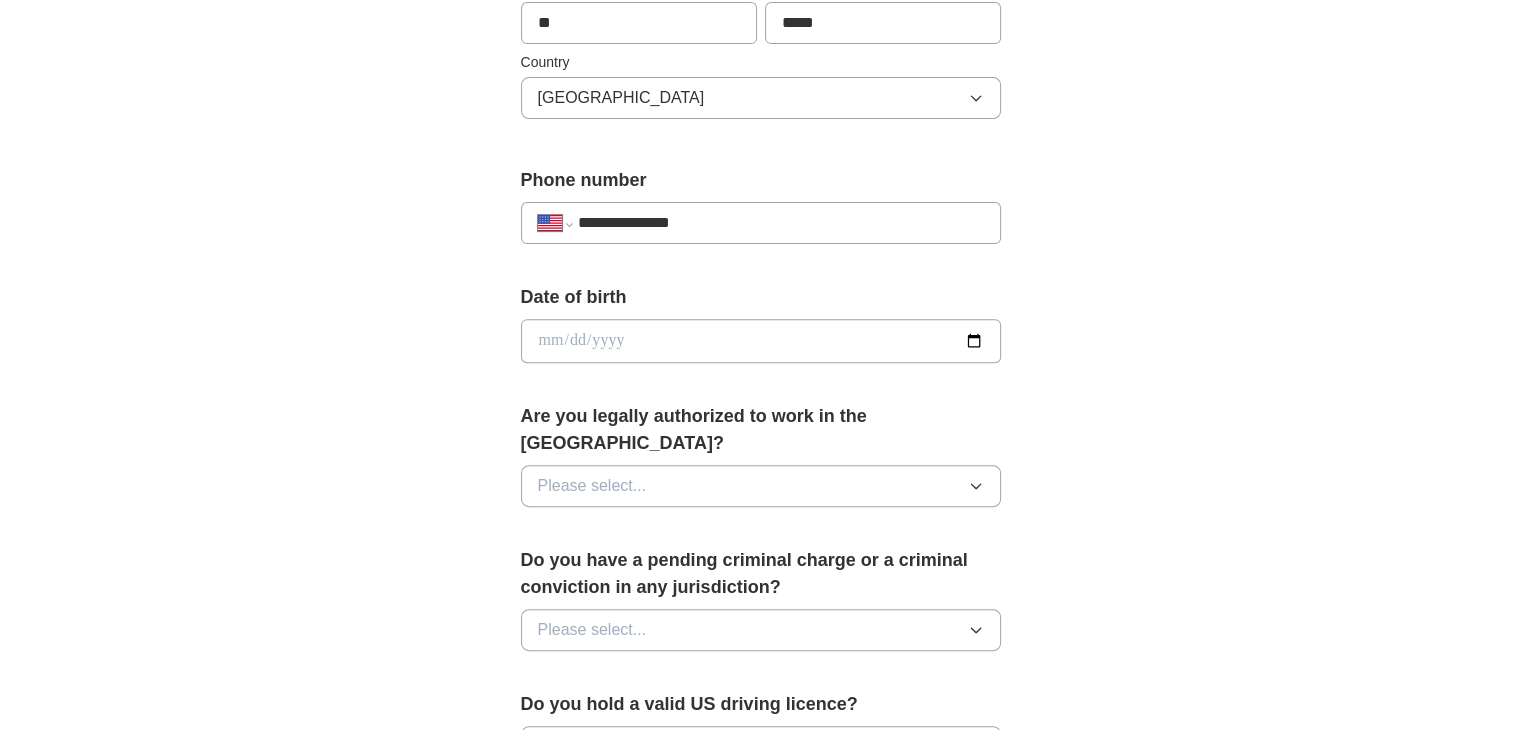 type on "**********" 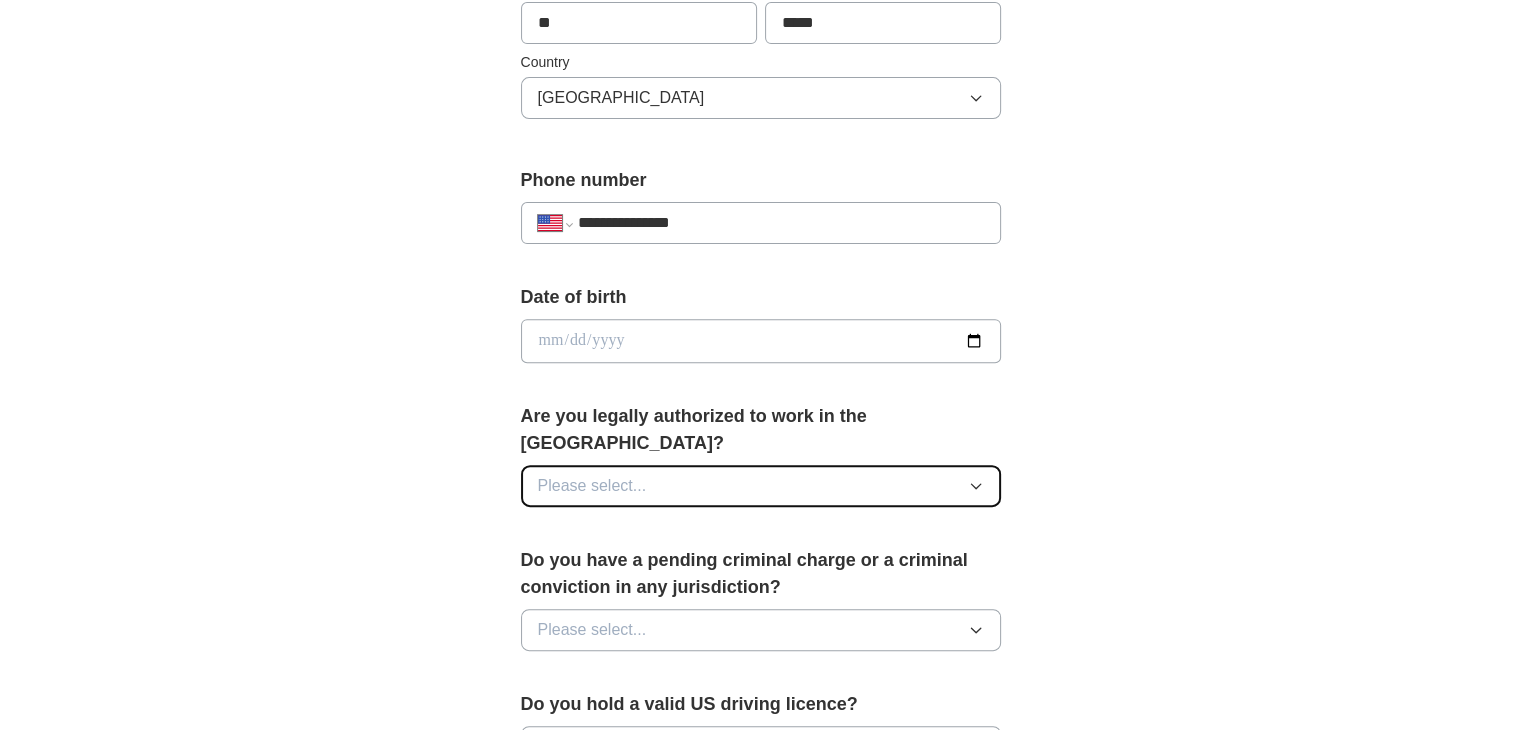 click 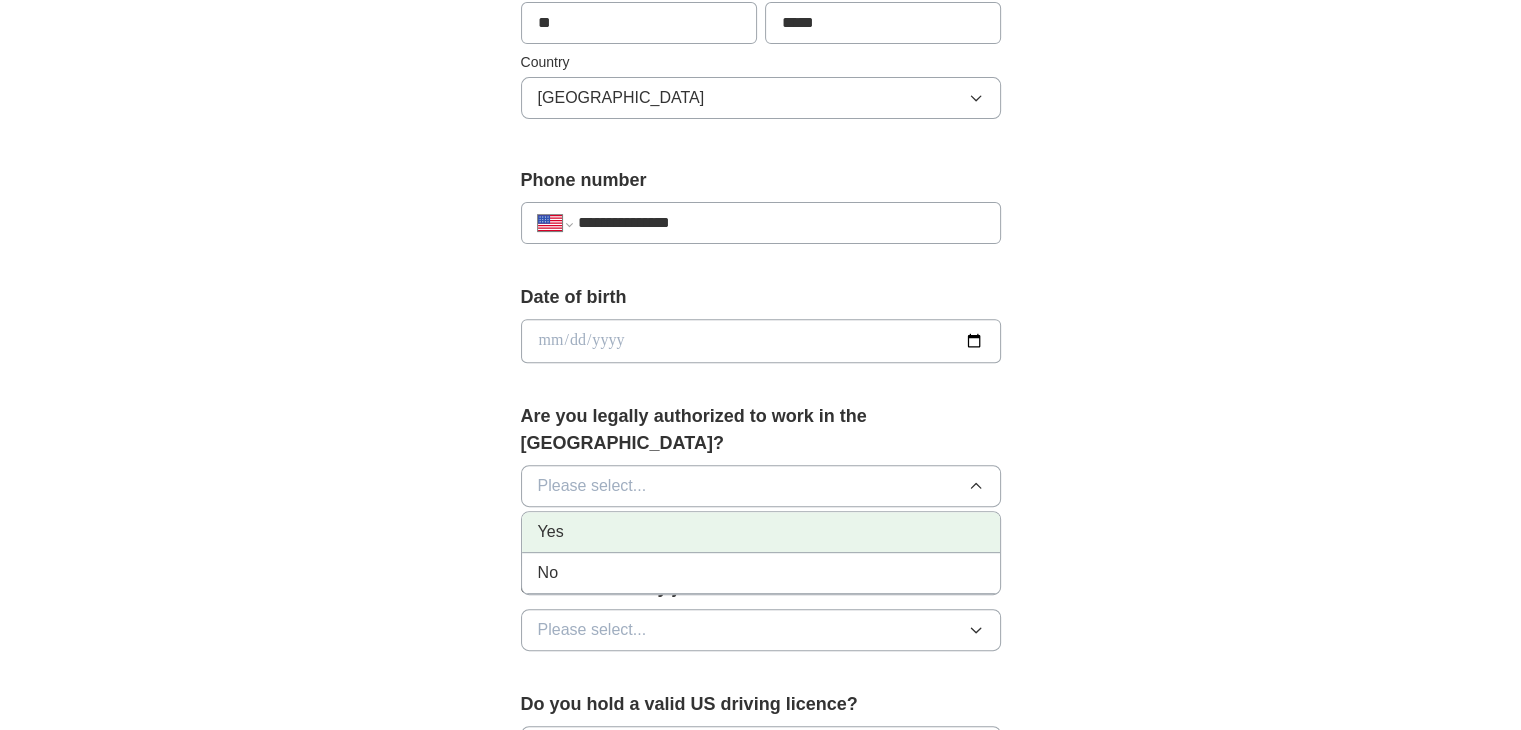 click on "Yes" at bounding box center [761, 532] 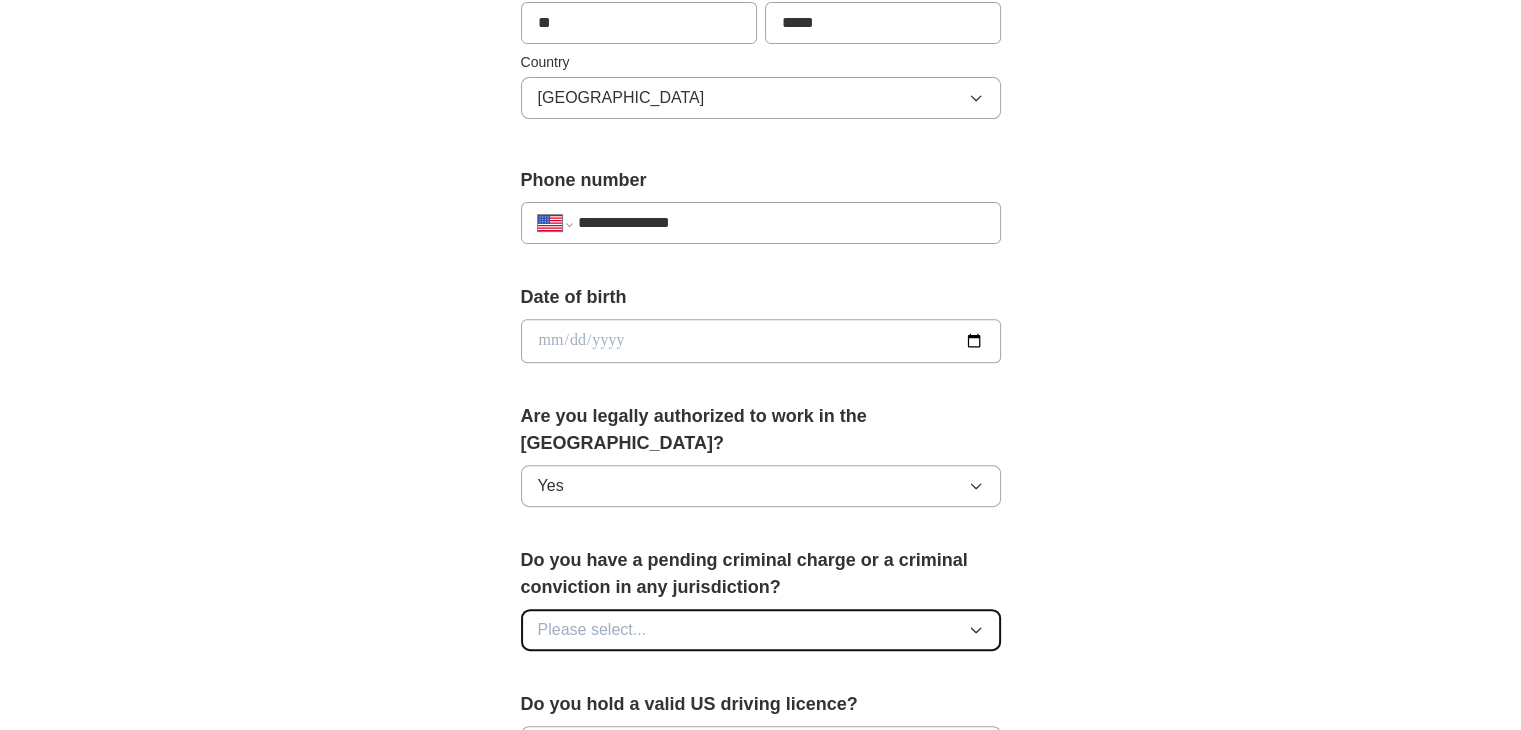 click on "Please select..." at bounding box center (761, 630) 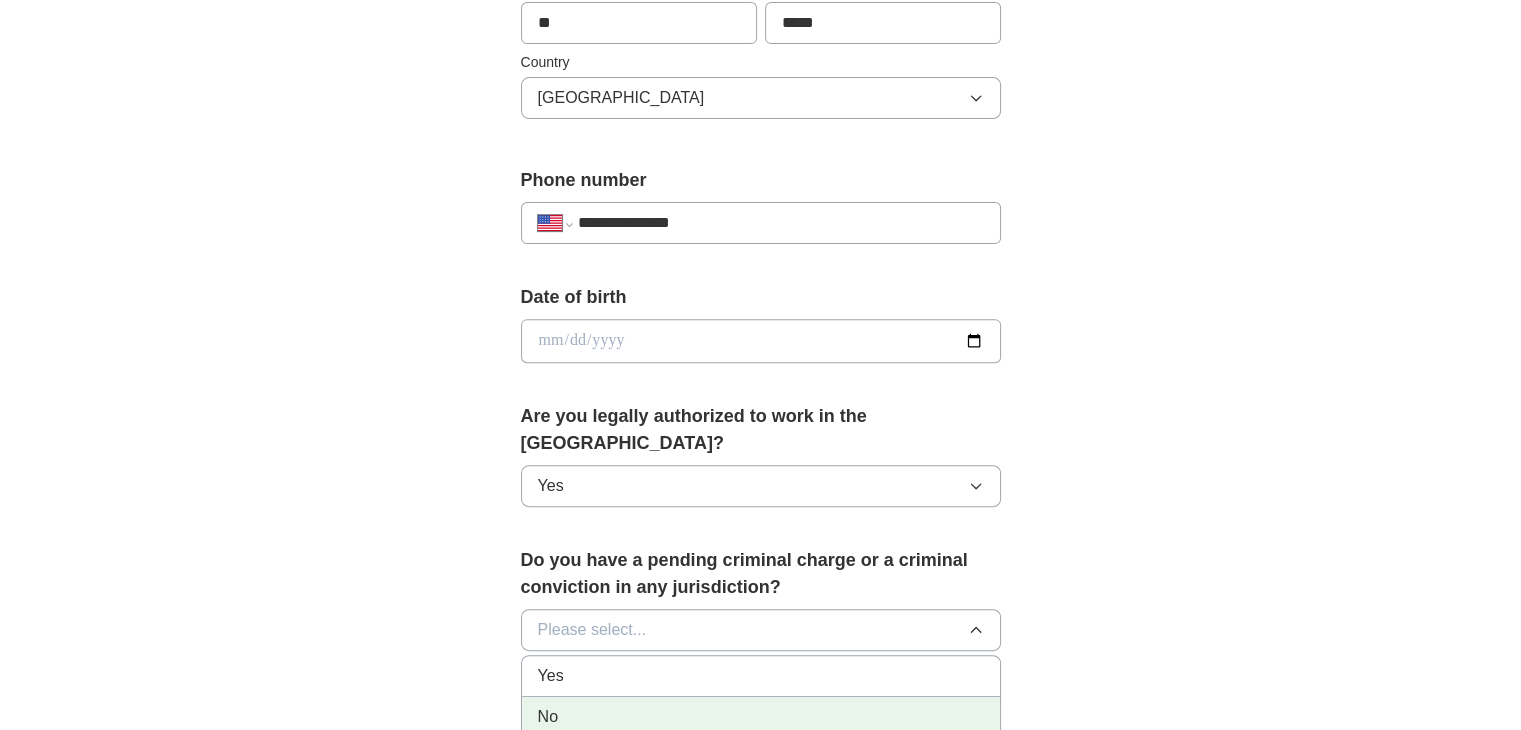 click on "No" at bounding box center (761, 717) 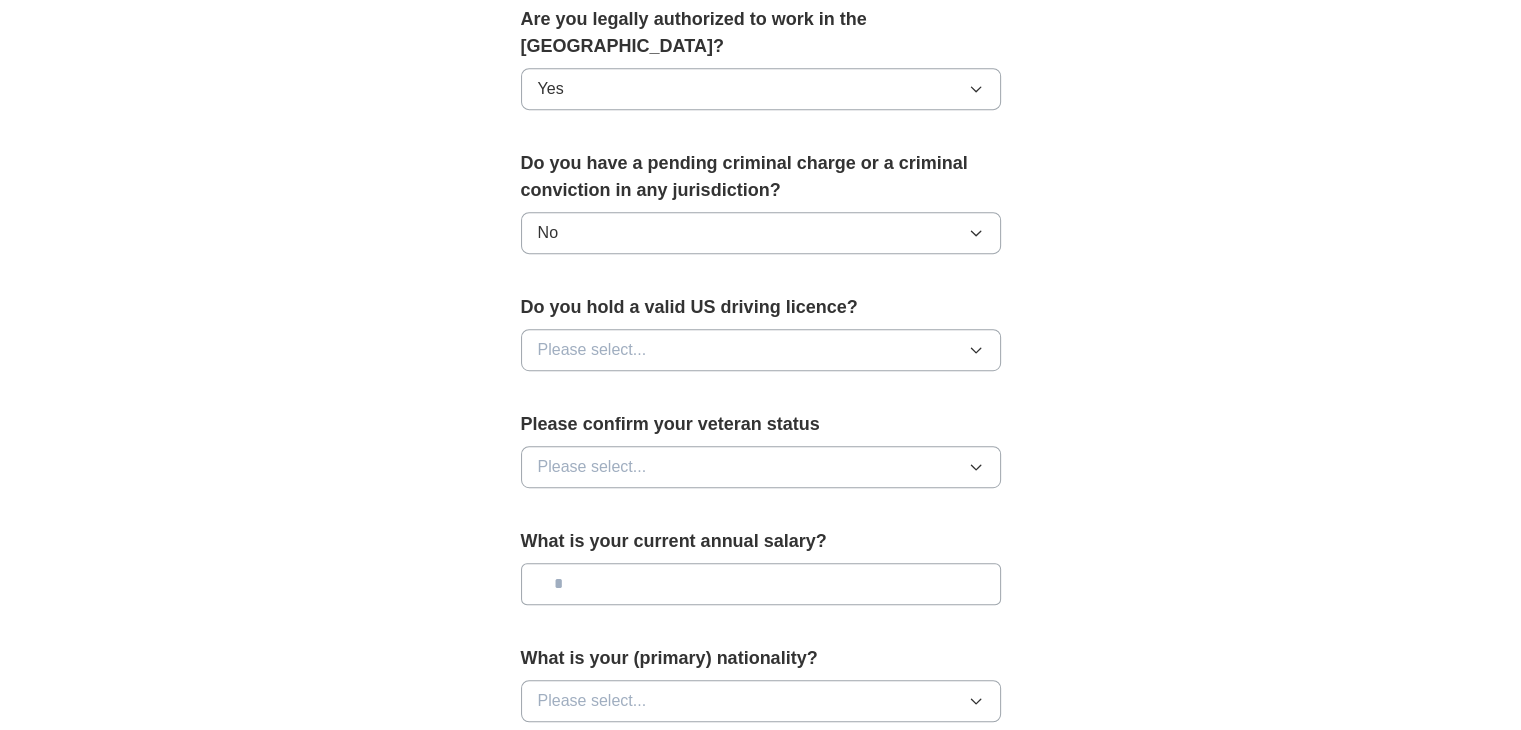 scroll, scrollTop: 1062, scrollLeft: 0, axis: vertical 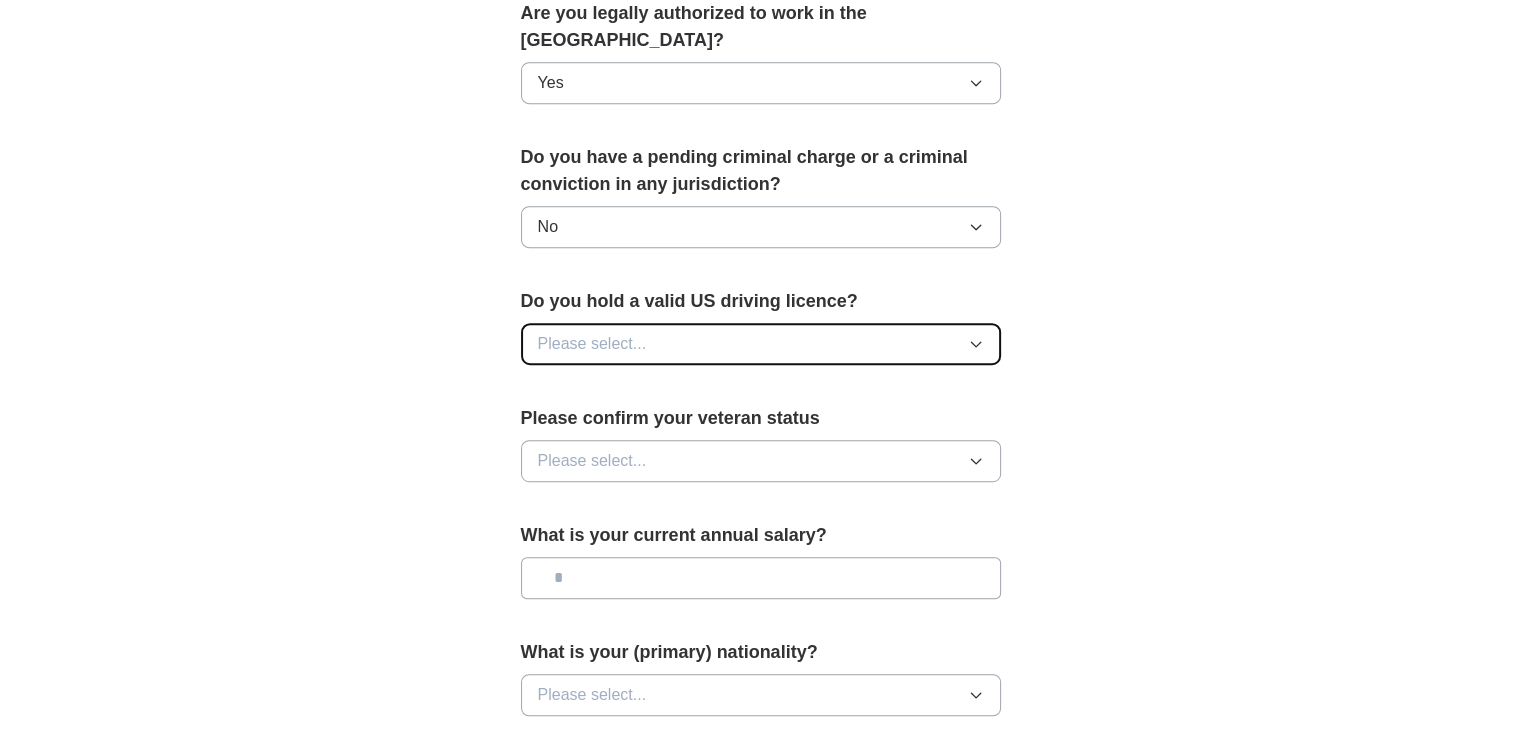 click on "Please select..." at bounding box center [761, 344] 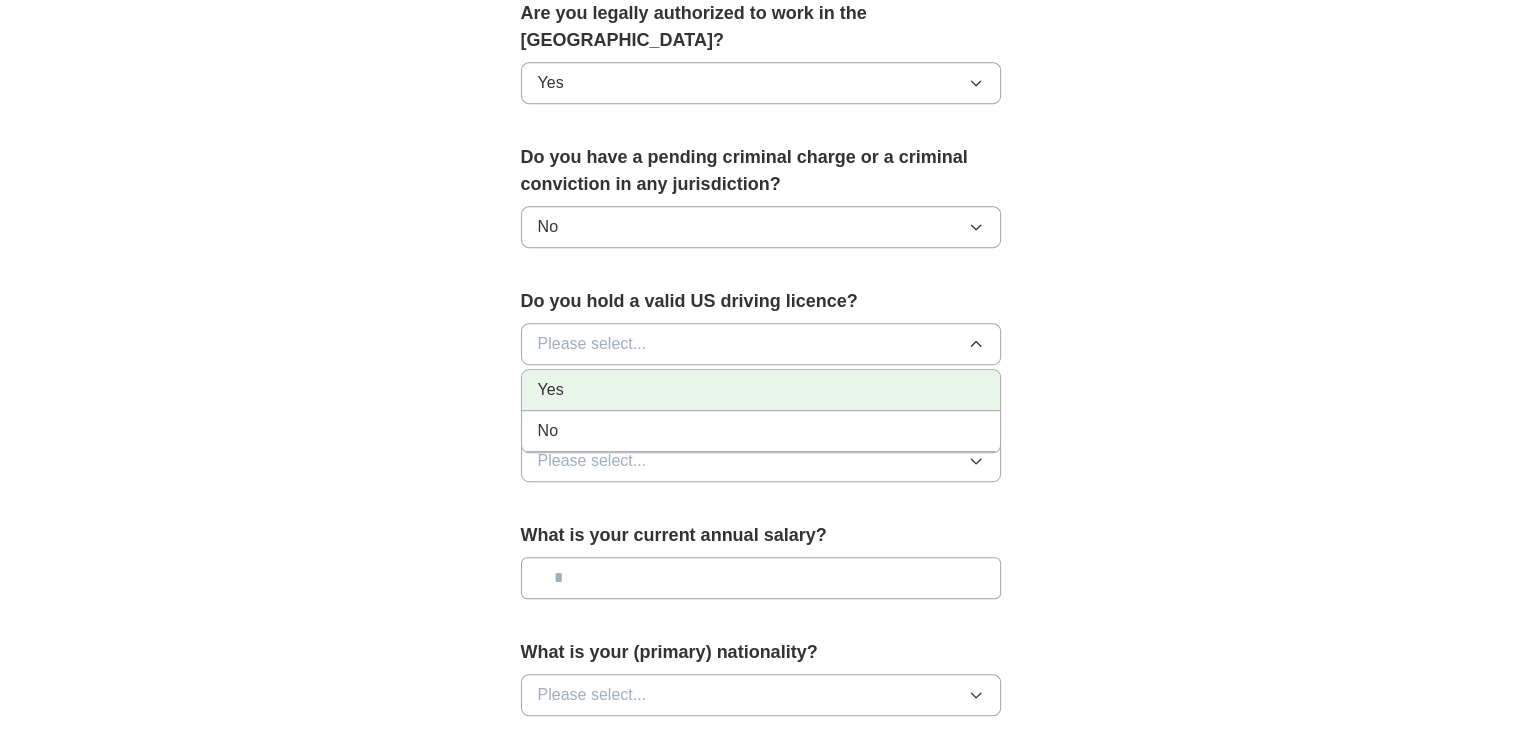 click on "Yes" at bounding box center (761, 390) 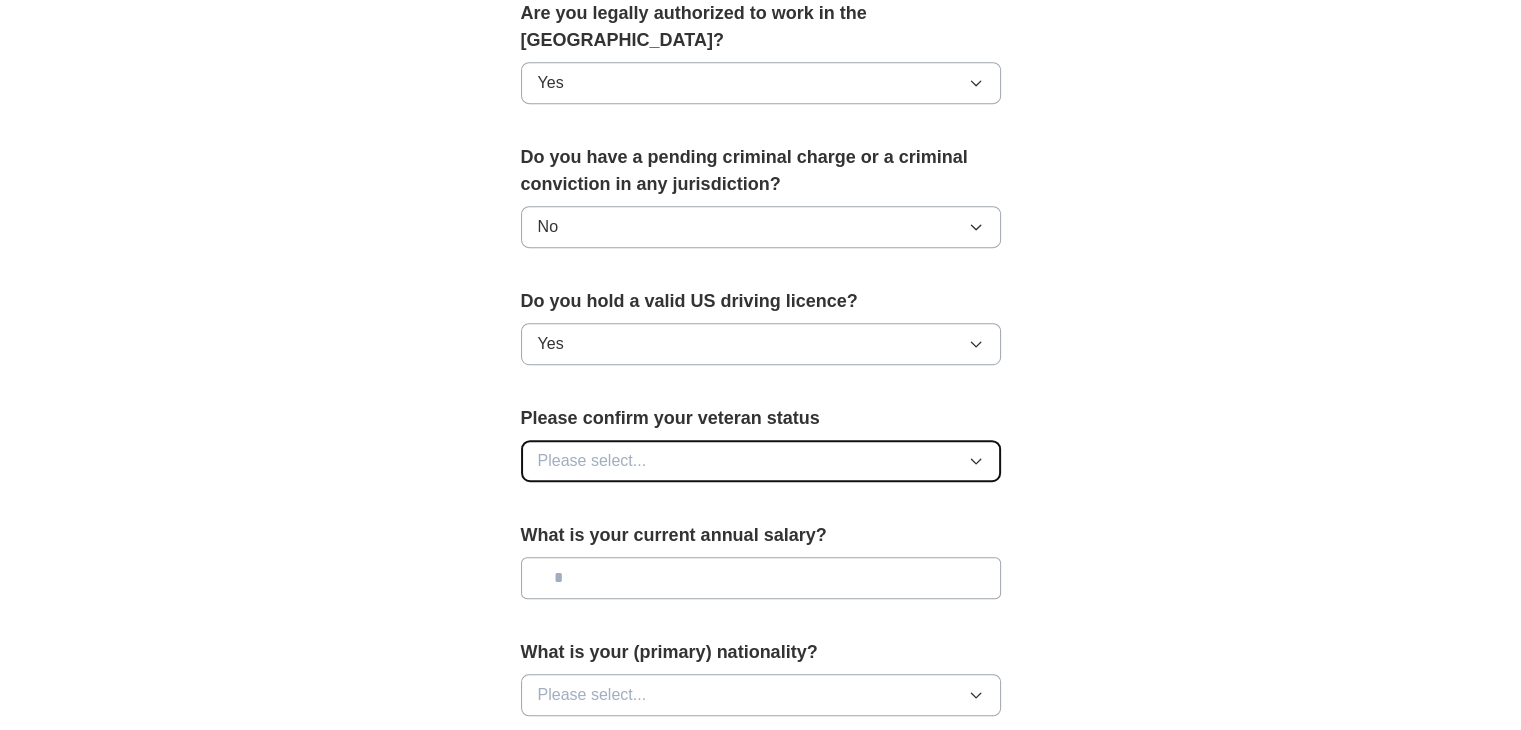 click on "Please select..." at bounding box center [761, 461] 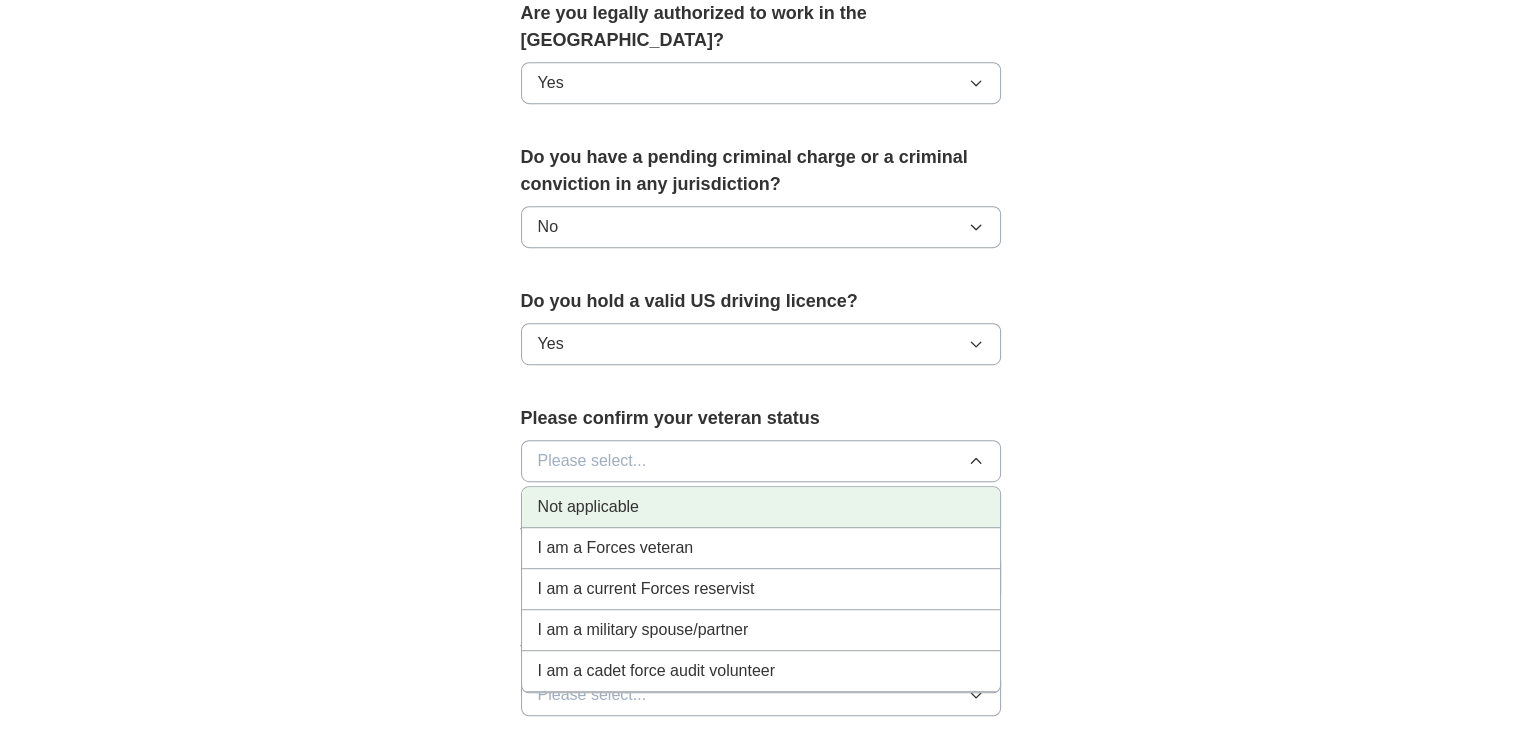 click on "Not applicable" at bounding box center [761, 507] 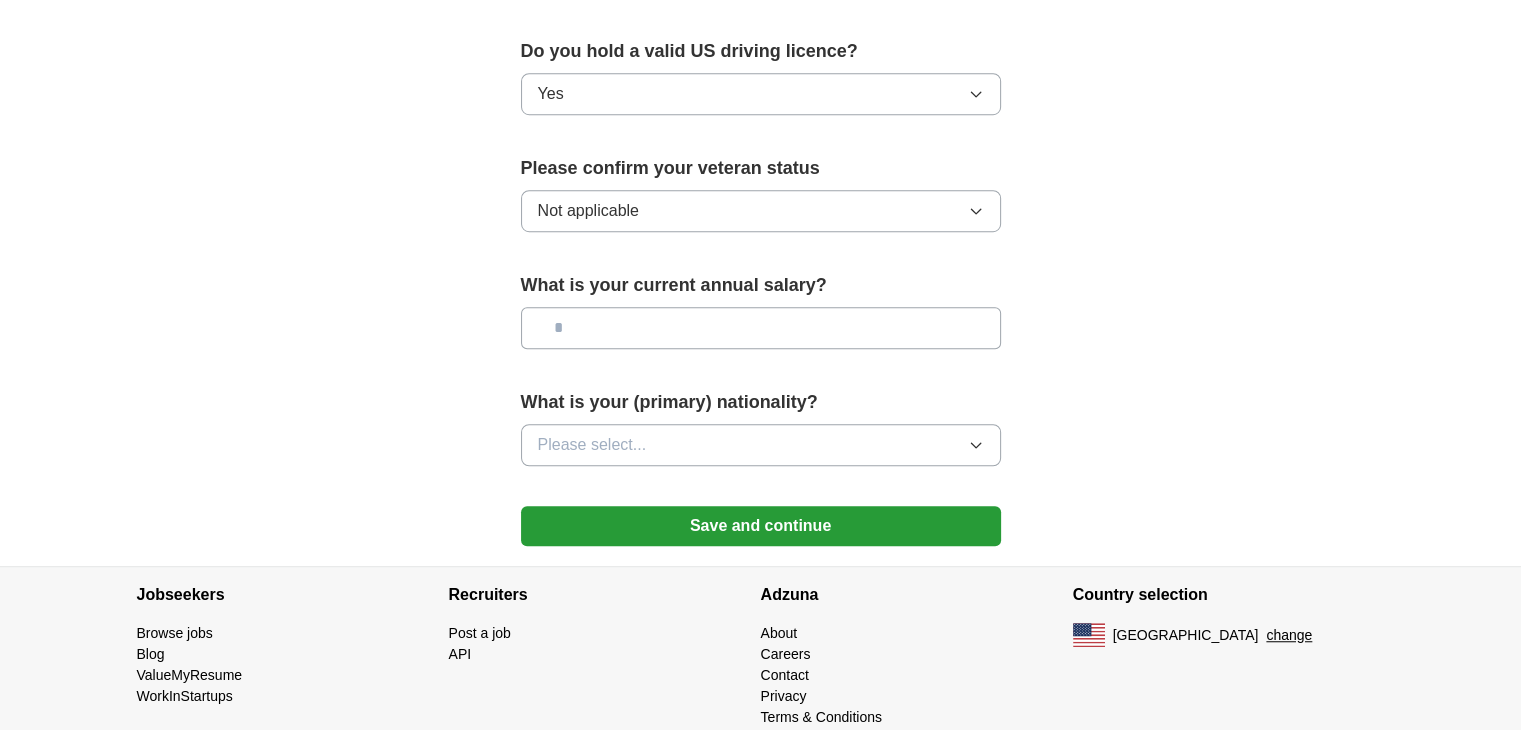 scroll, scrollTop: 1317, scrollLeft: 0, axis: vertical 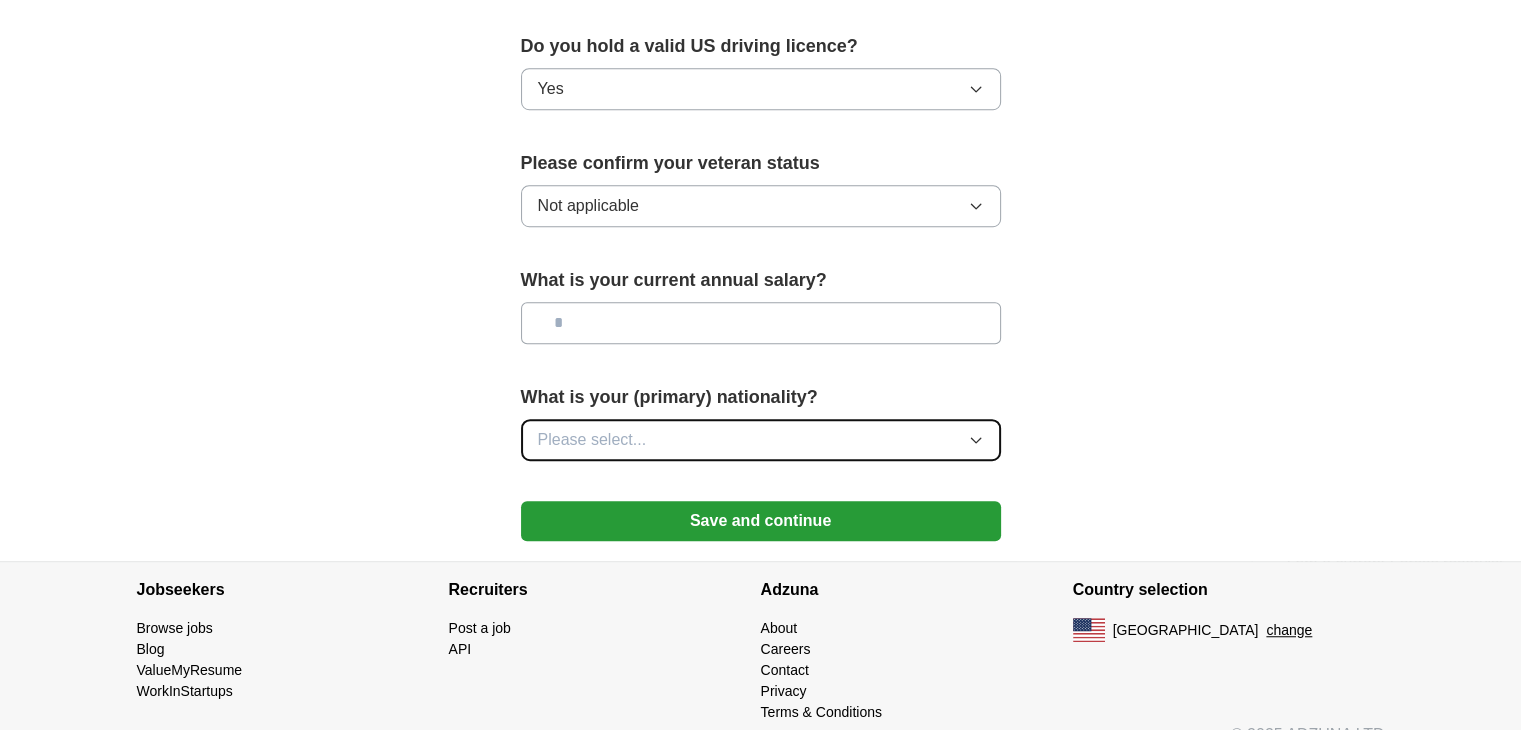 click 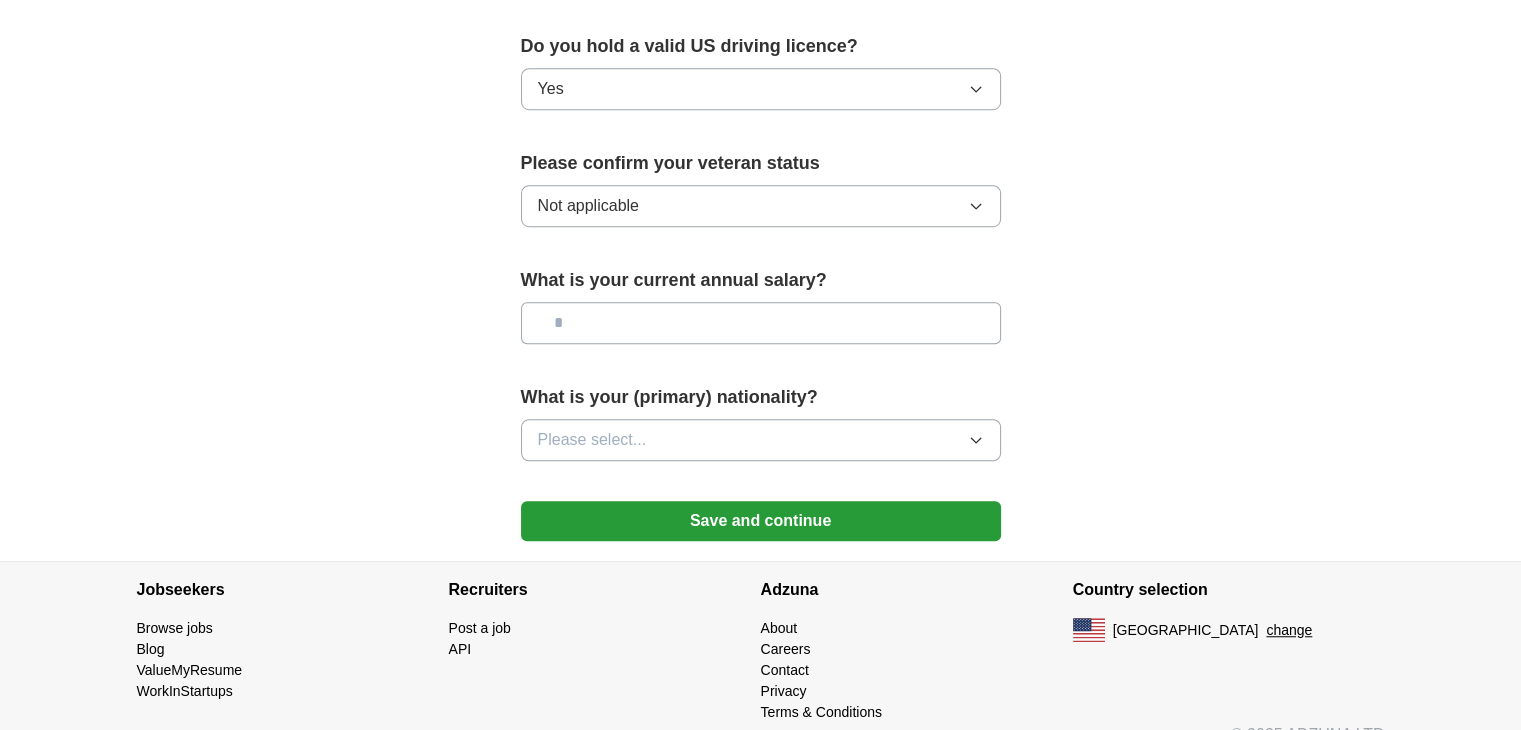 click on "**********" at bounding box center [761, -348] 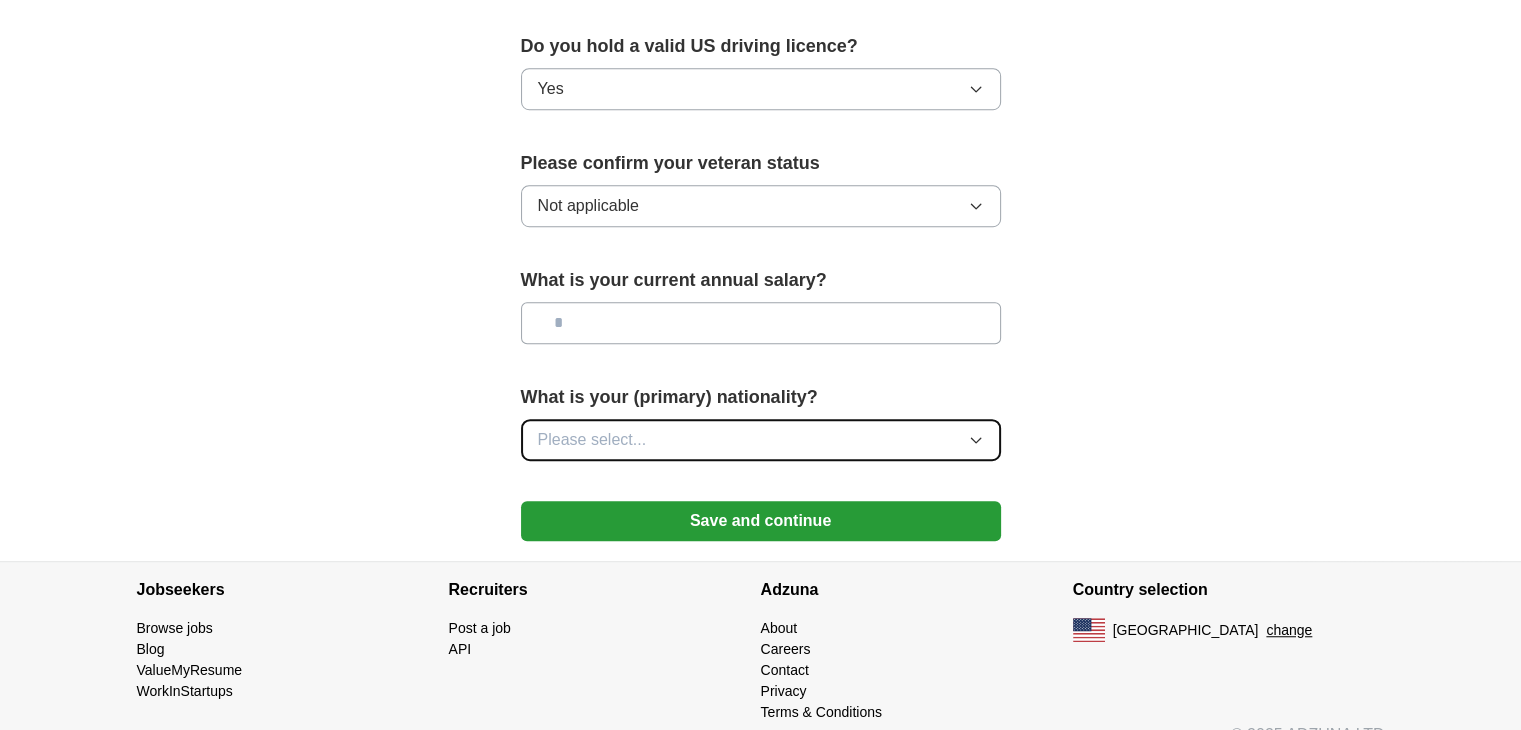 click 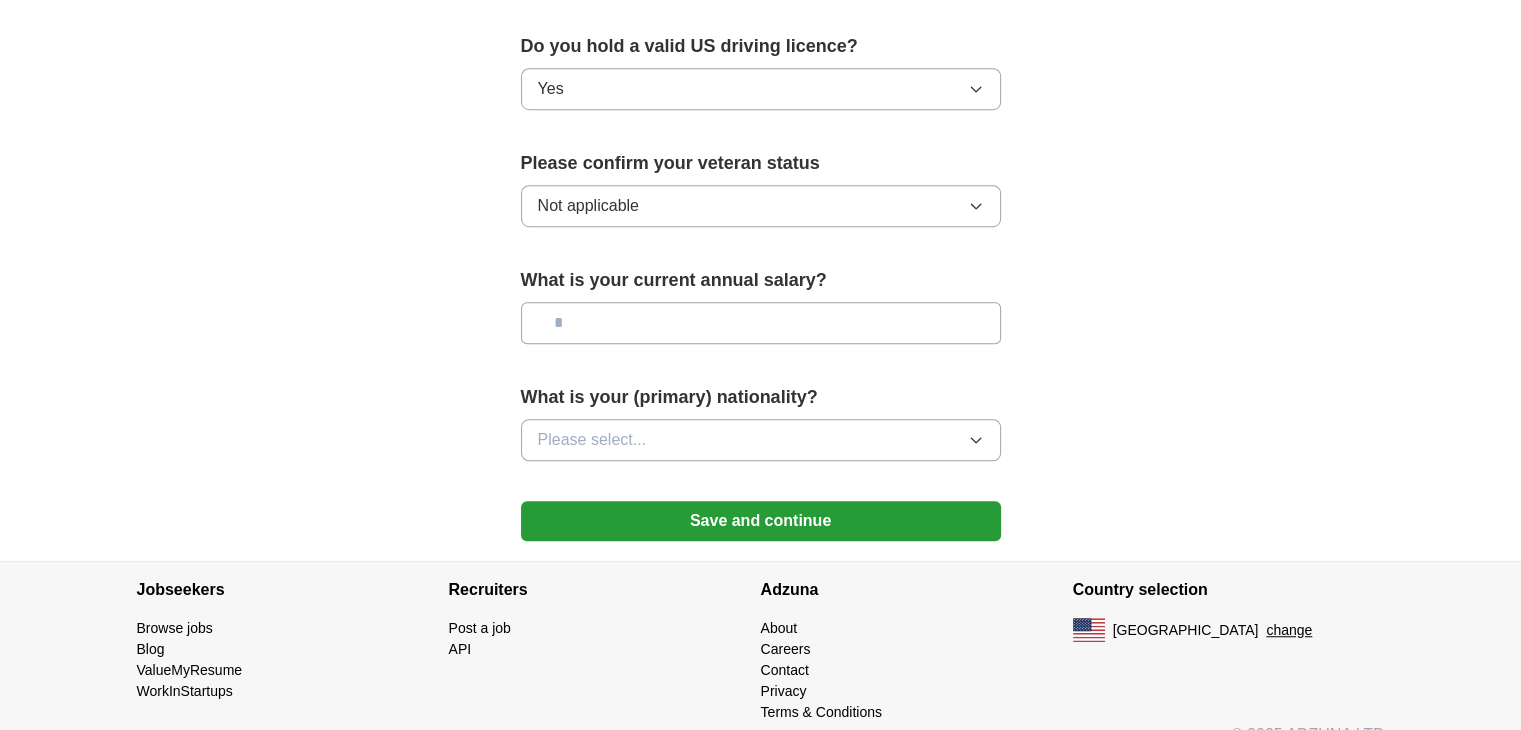 click at bounding box center [761, 323] 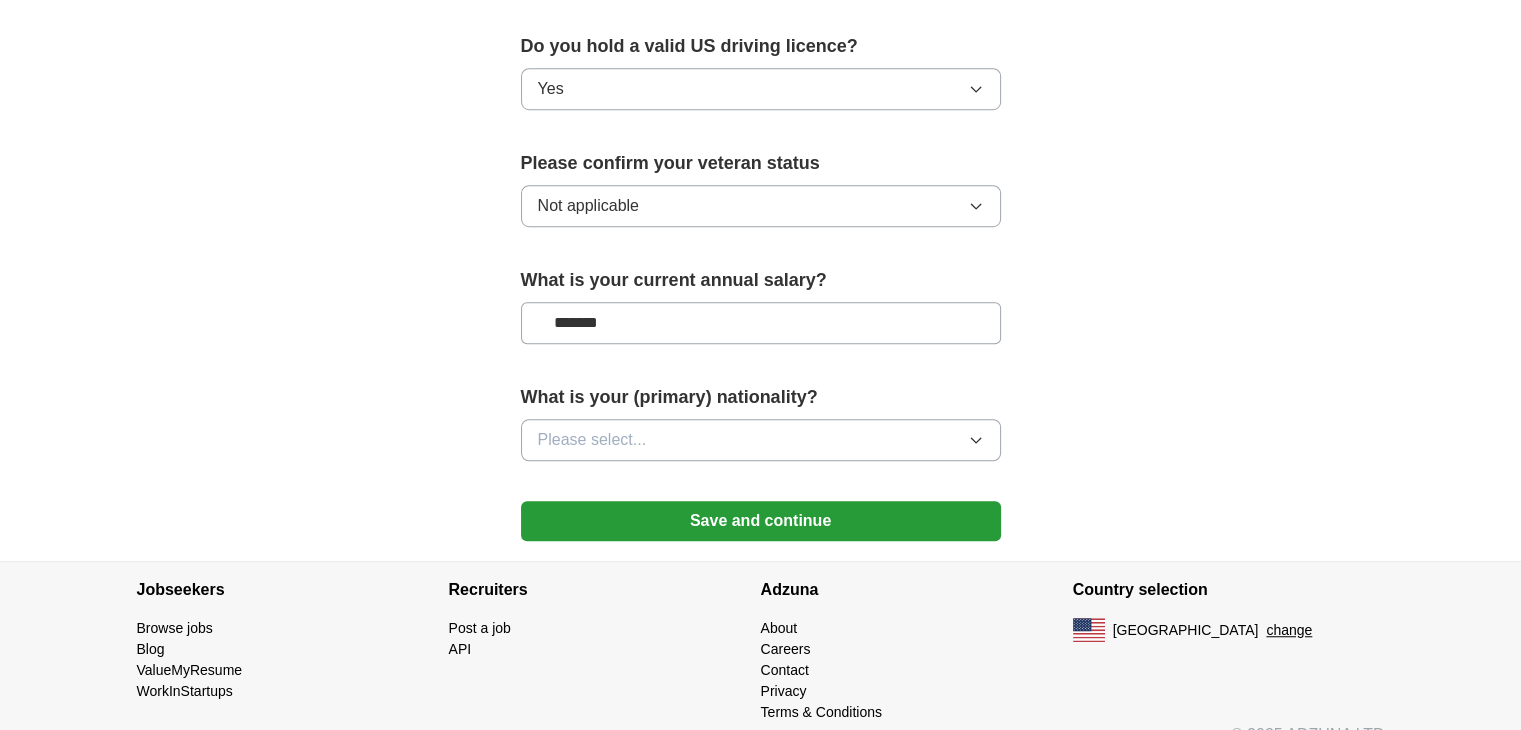 type on "*******" 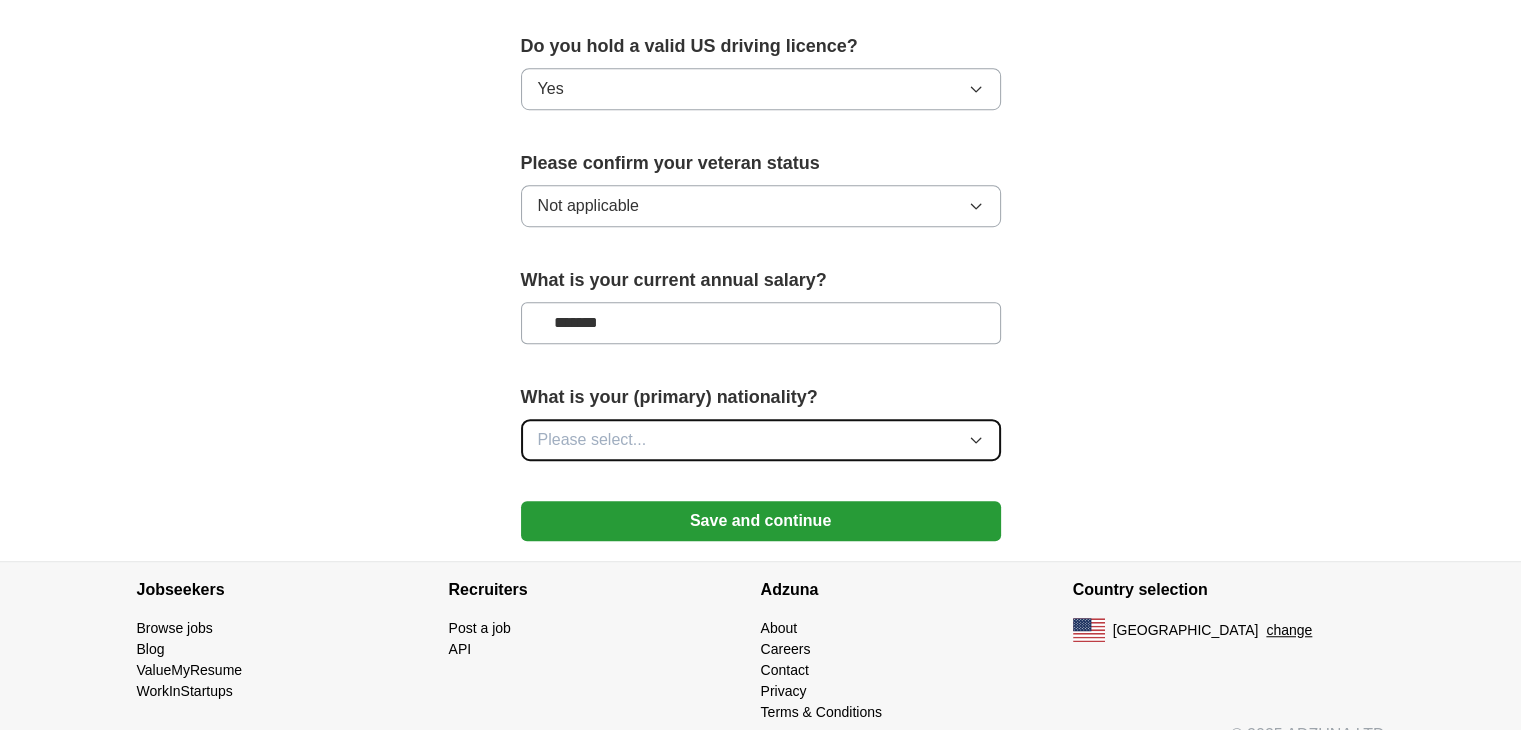 click 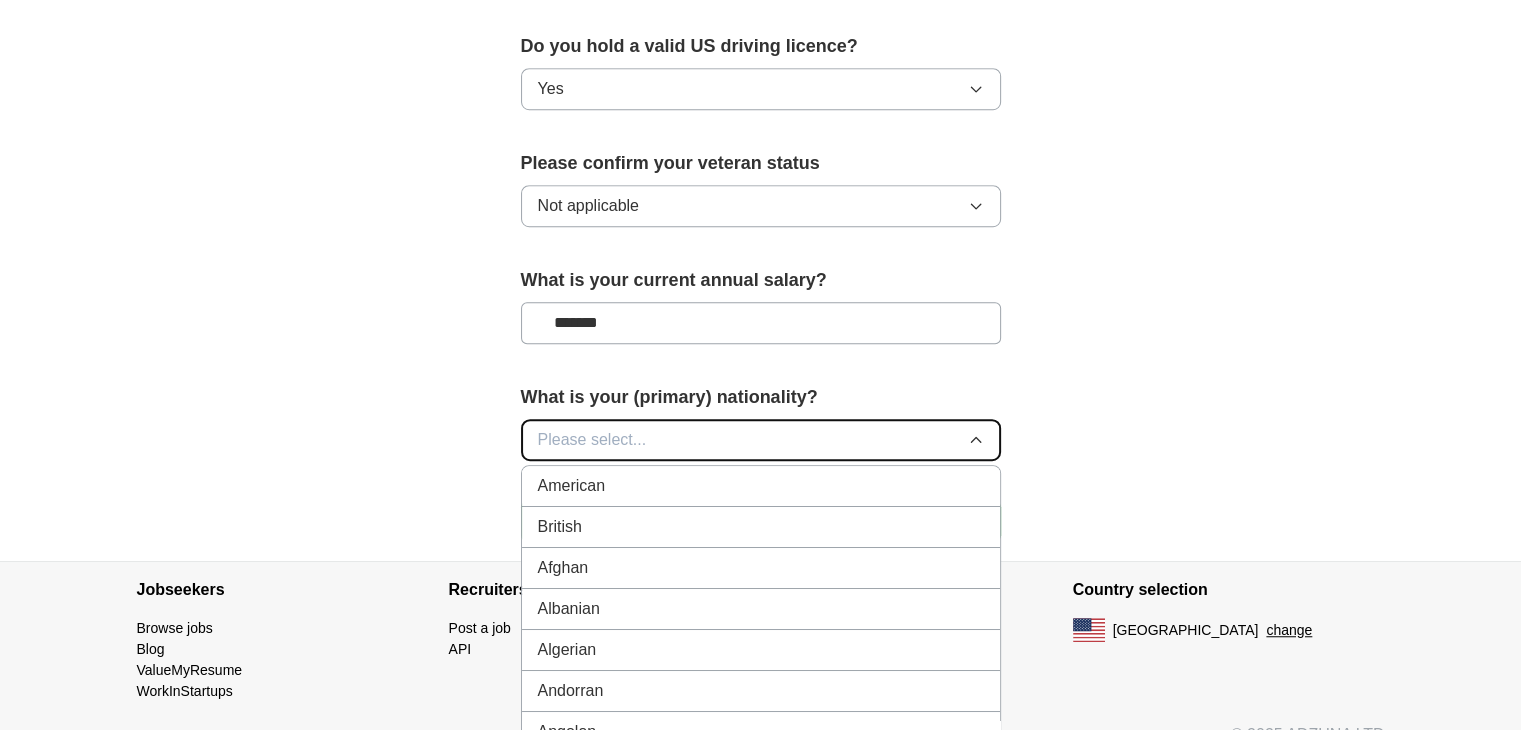 type 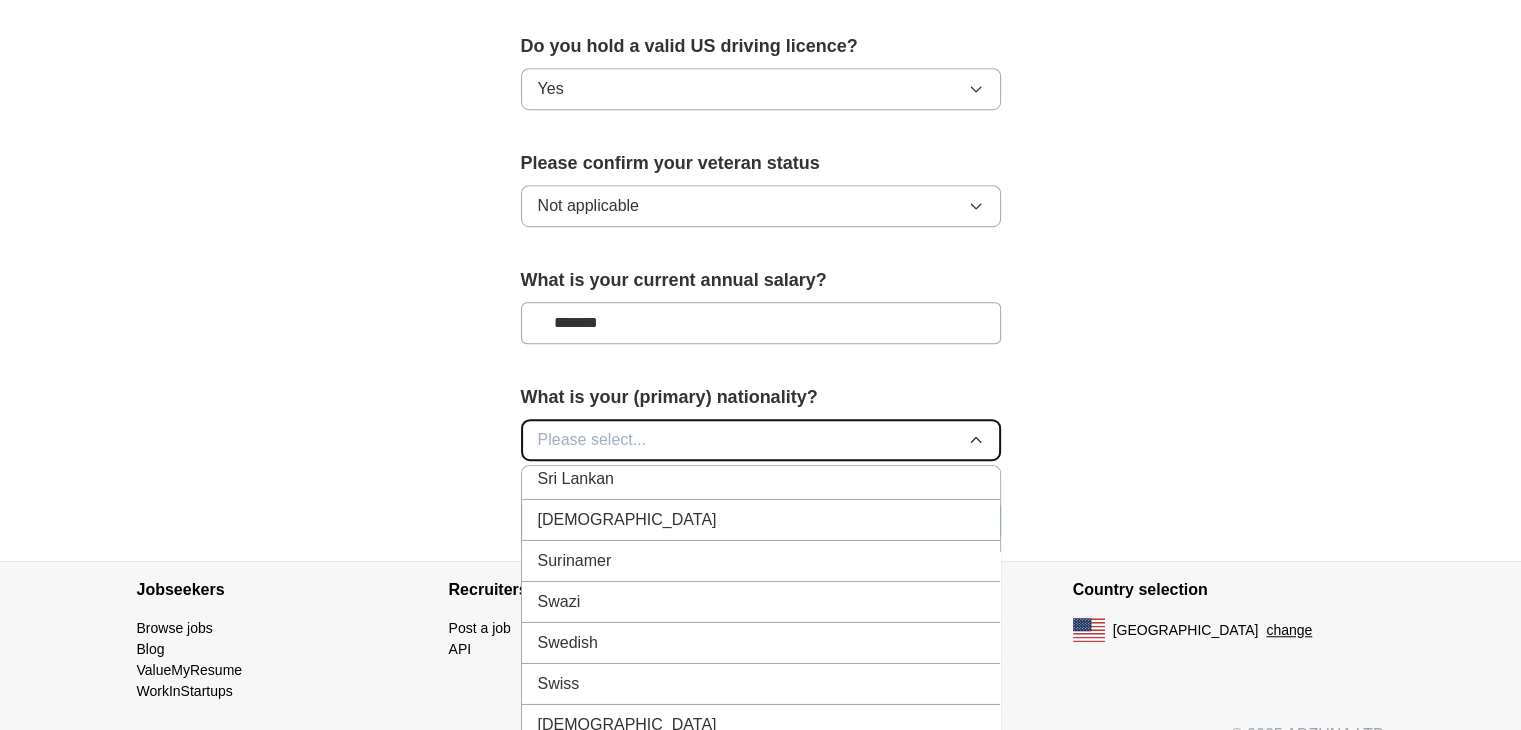 scroll, scrollTop: 6841, scrollLeft: 0, axis: vertical 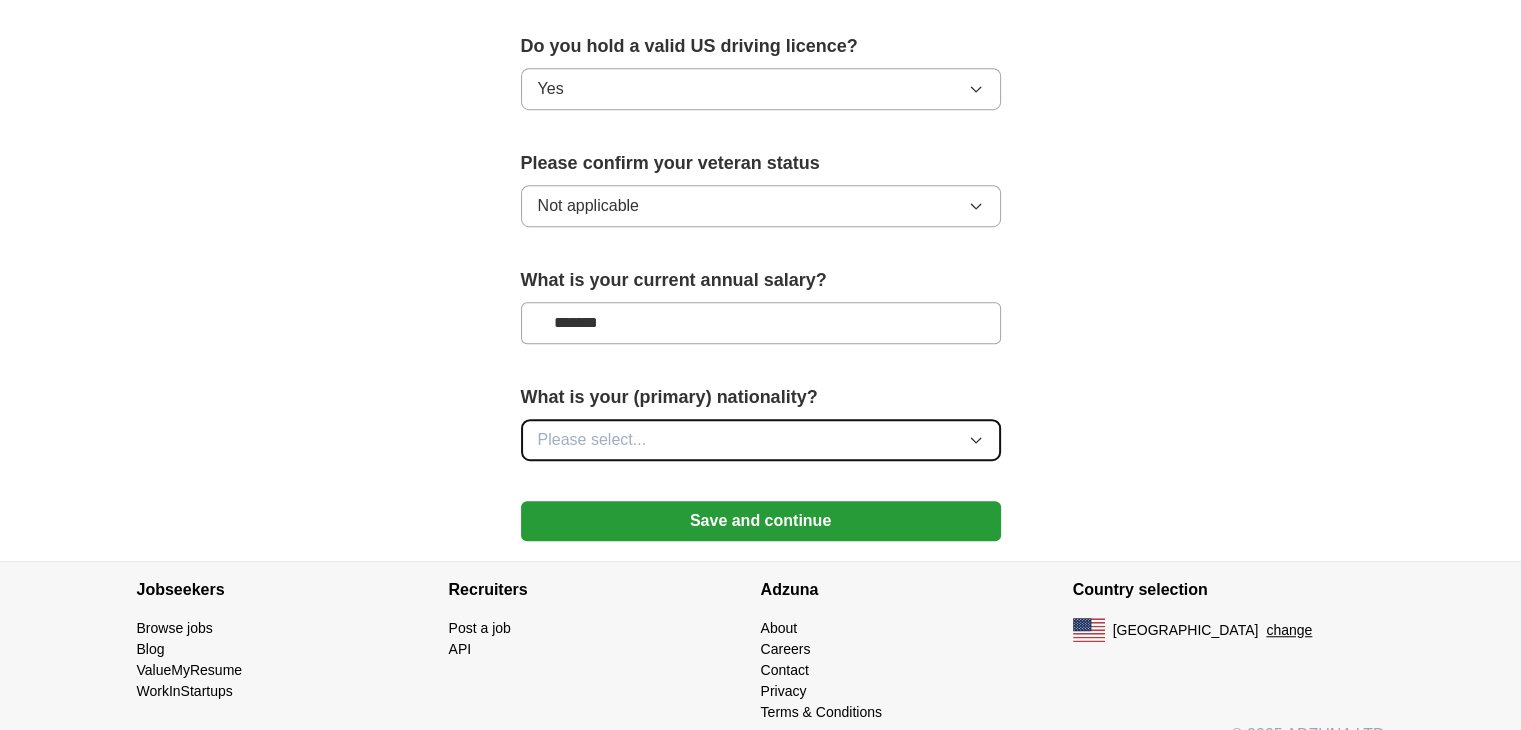 click on "Please select..." at bounding box center [761, 440] 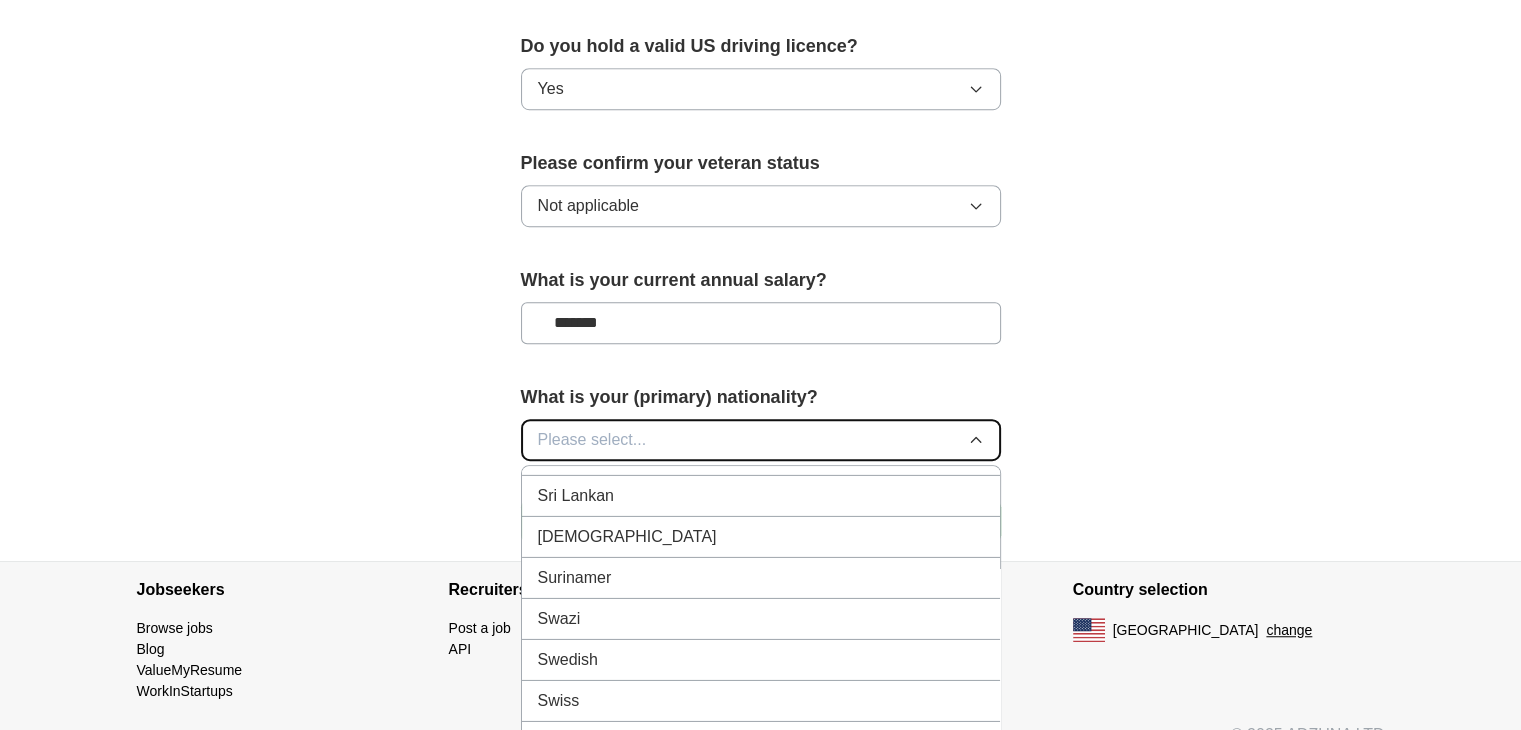 scroll, scrollTop: 6772, scrollLeft: 0, axis: vertical 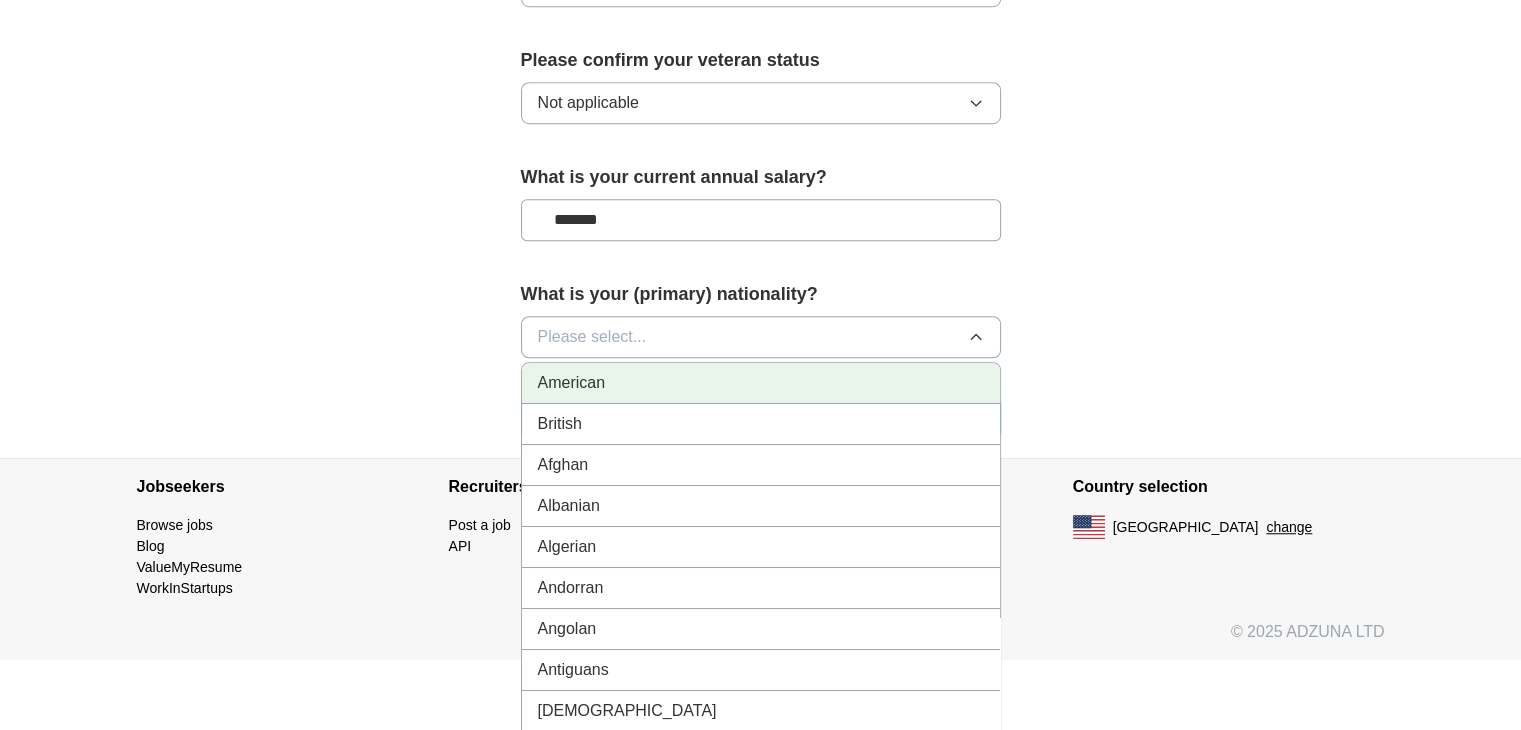 click on "American" at bounding box center [761, 383] 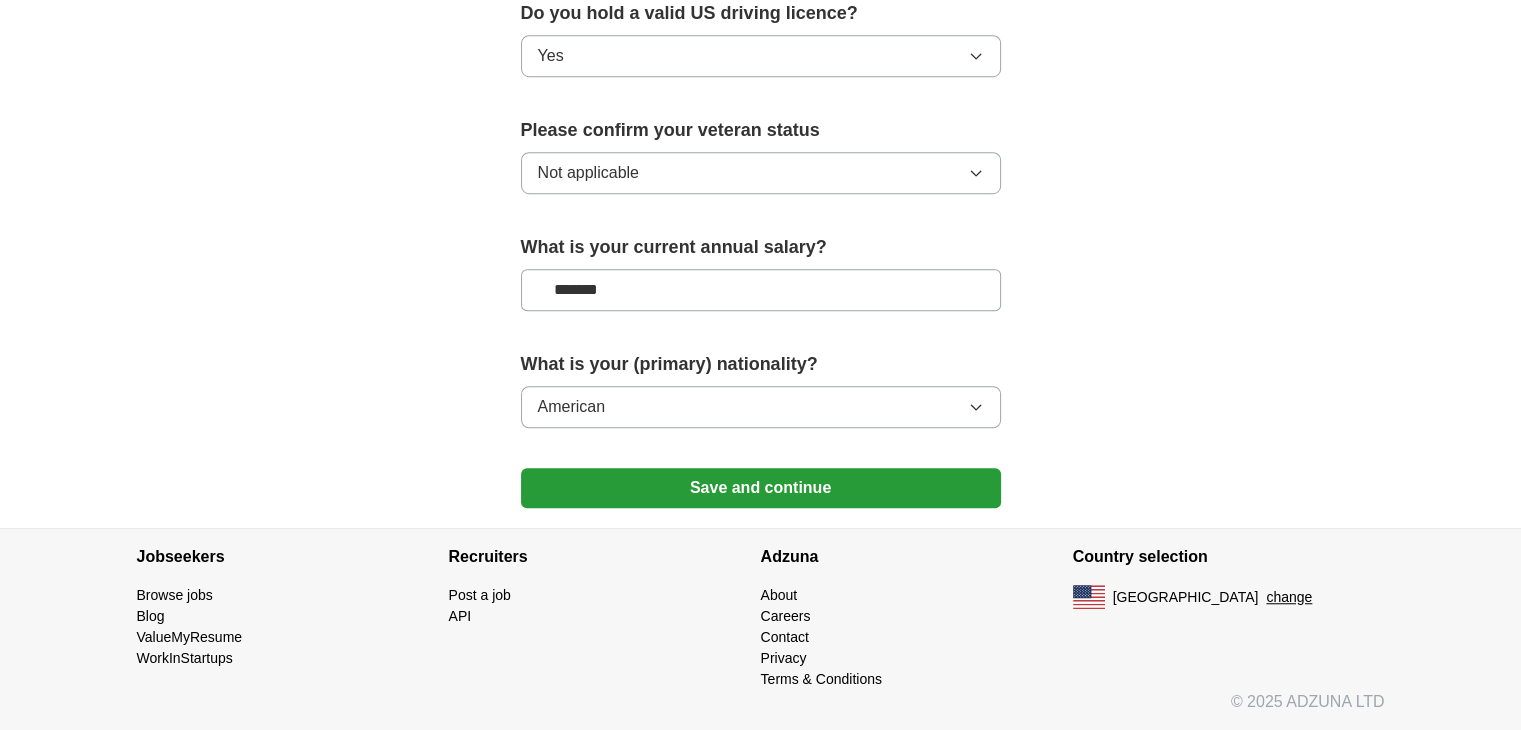 scroll, scrollTop: 1317, scrollLeft: 0, axis: vertical 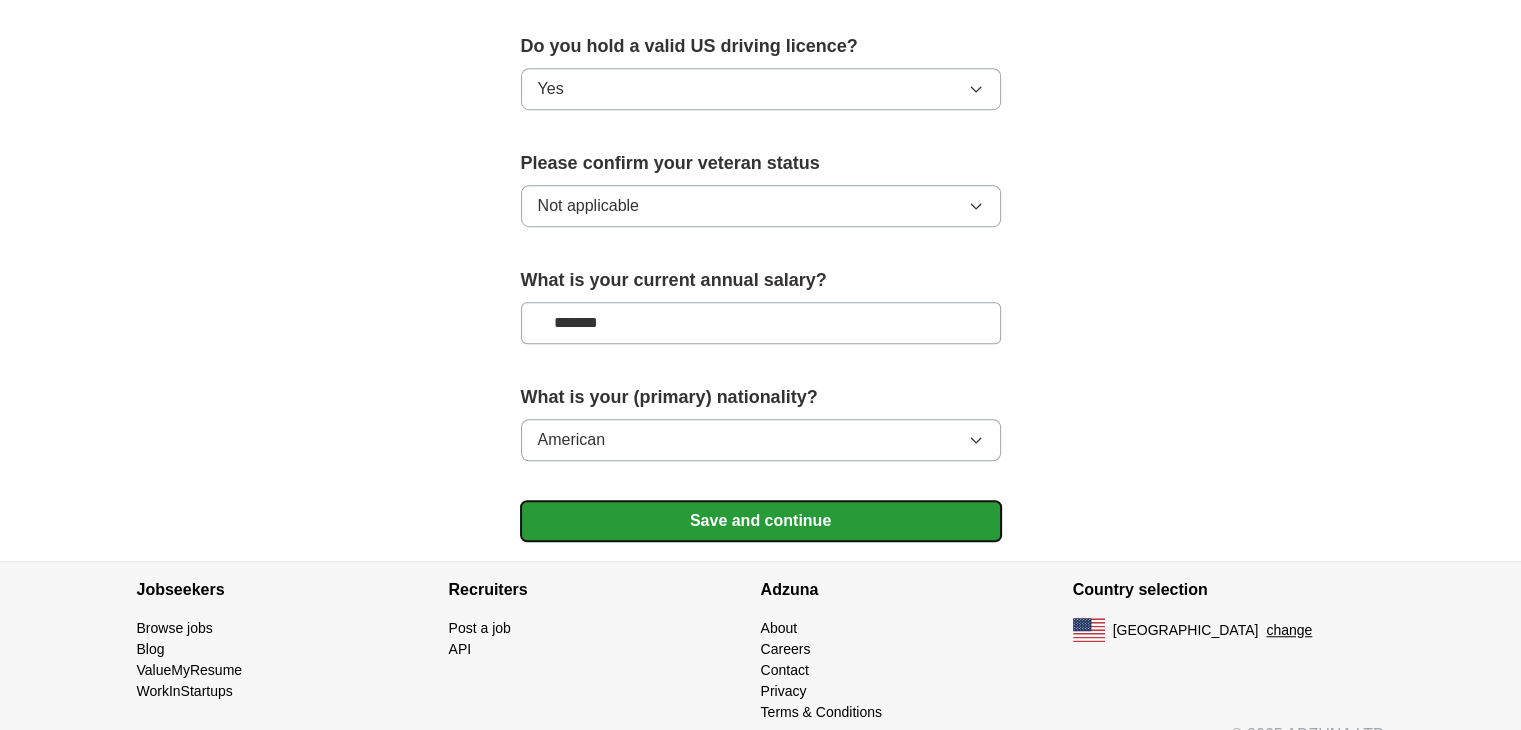 click on "Save and continue" at bounding box center (761, 521) 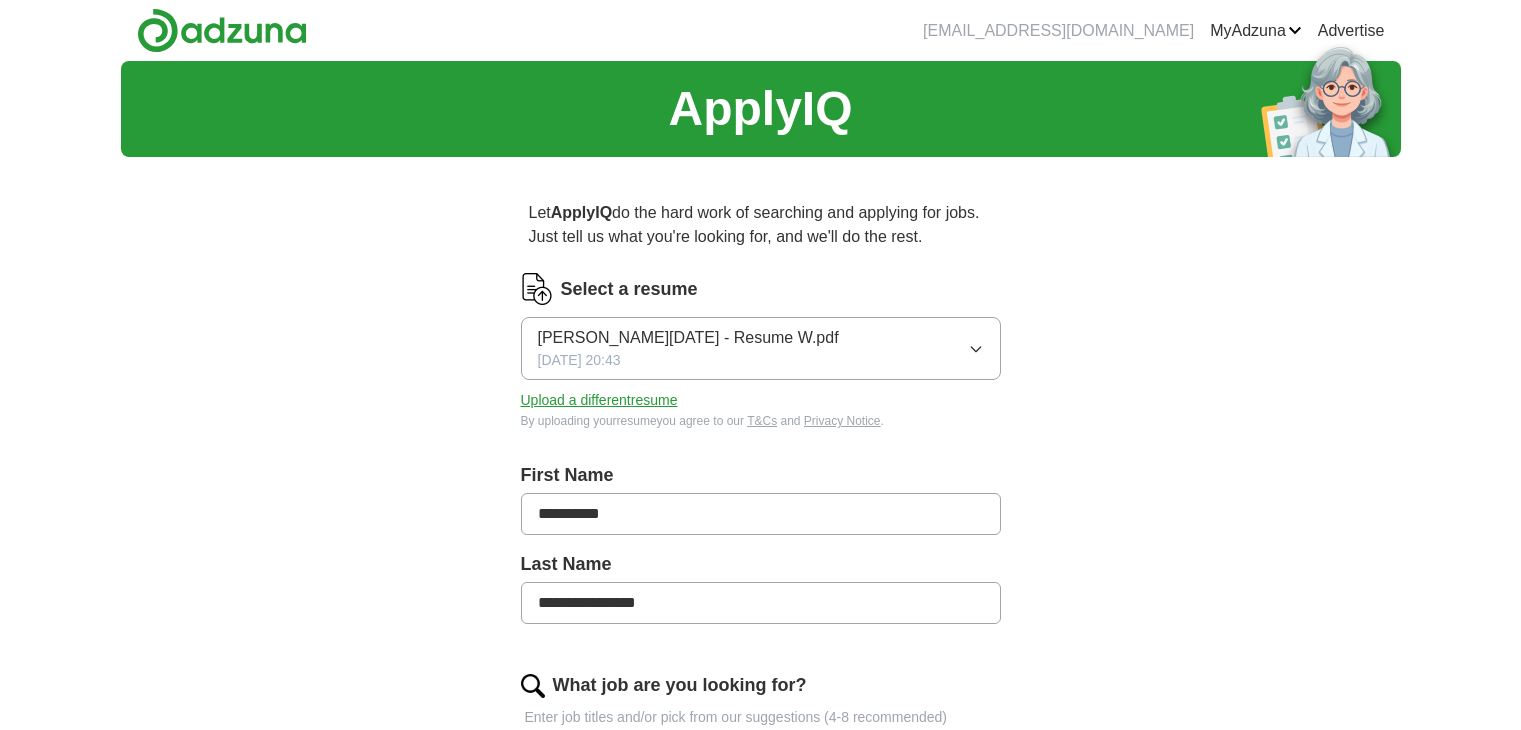 scroll, scrollTop: 0, scrollLeft: 0, axis: both 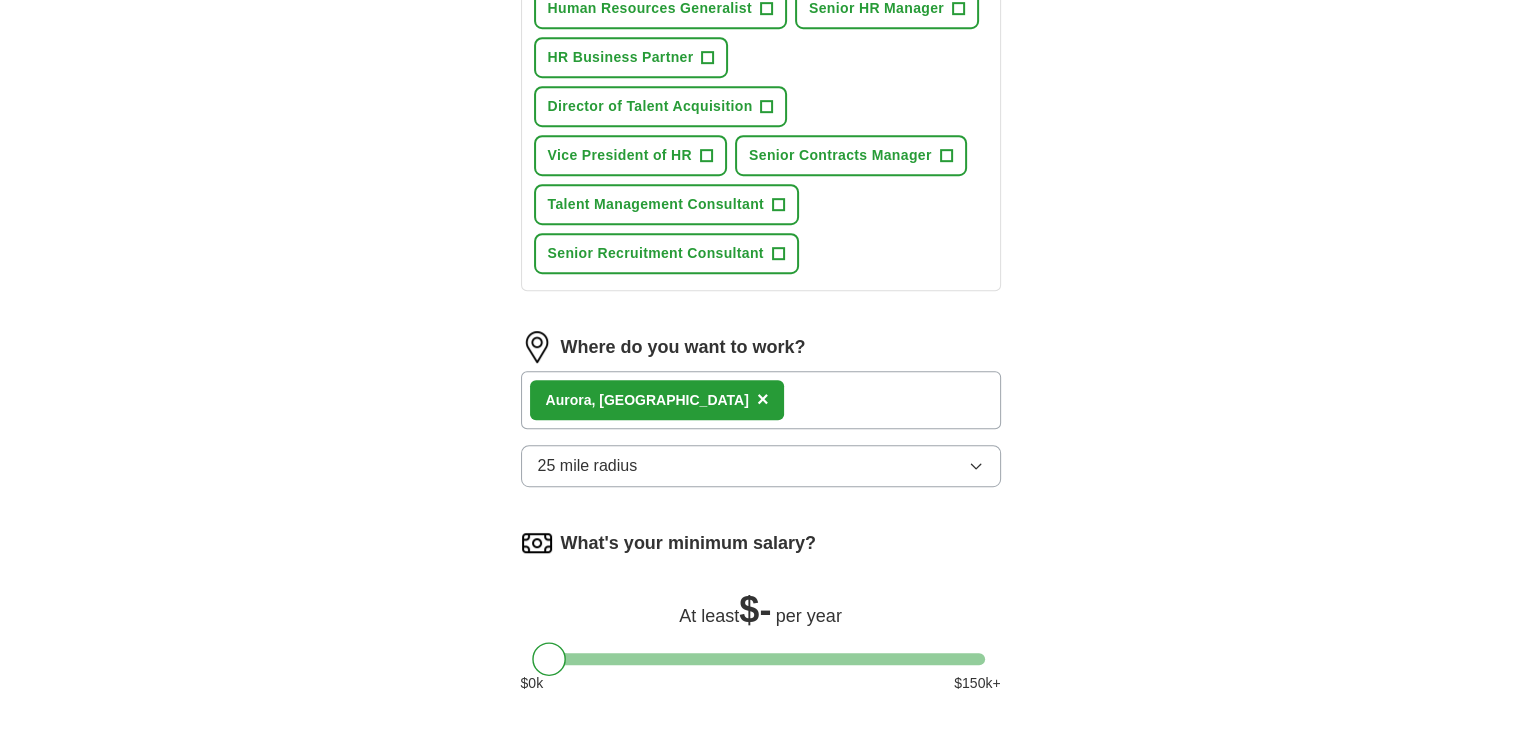click on "Aurora, [GEOGRAPHIC_DATA] ×" at bounding box center [761, 400] 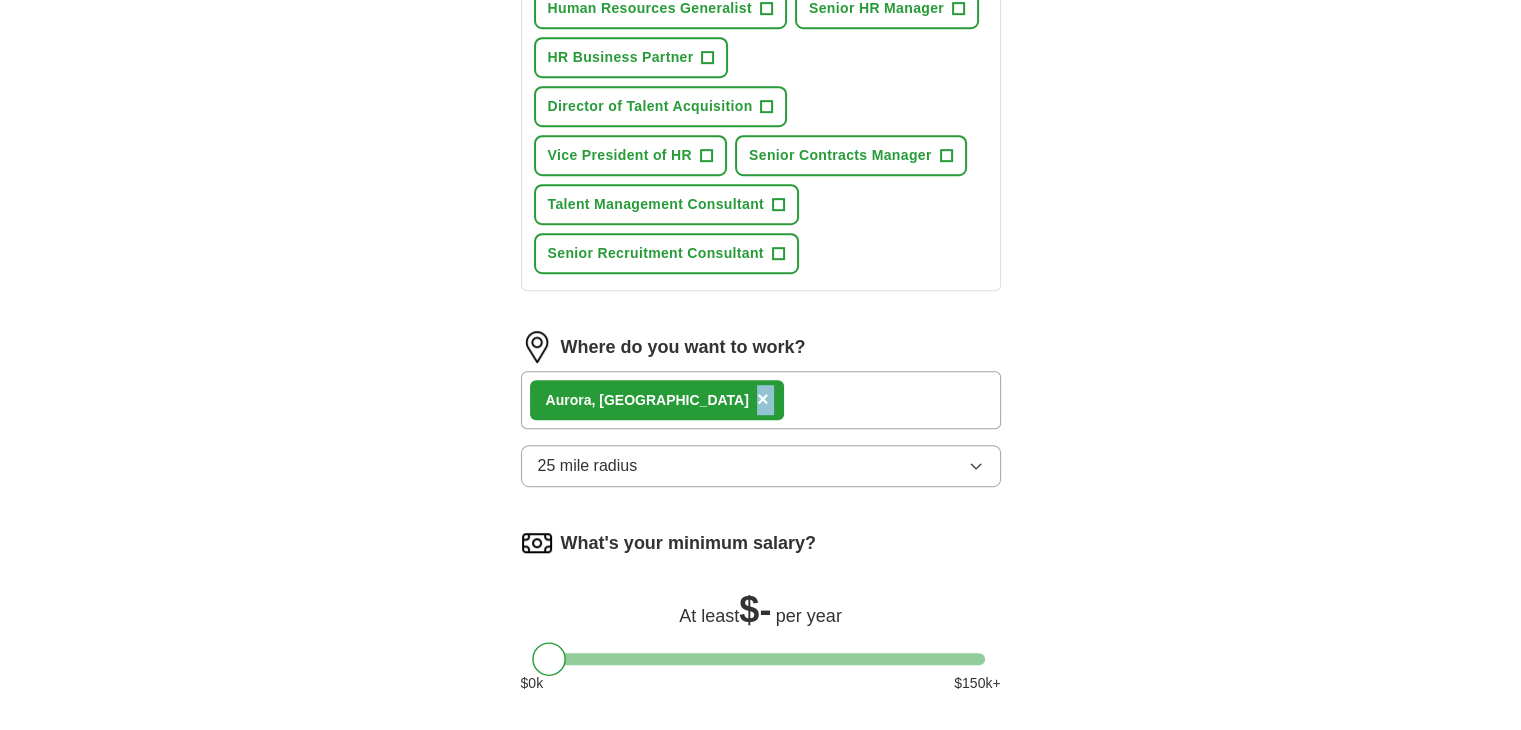 drag, startPoint x: 704, startPoint y: 375, endPoint x: 652, endPoint y: 403, distance: 59.05929 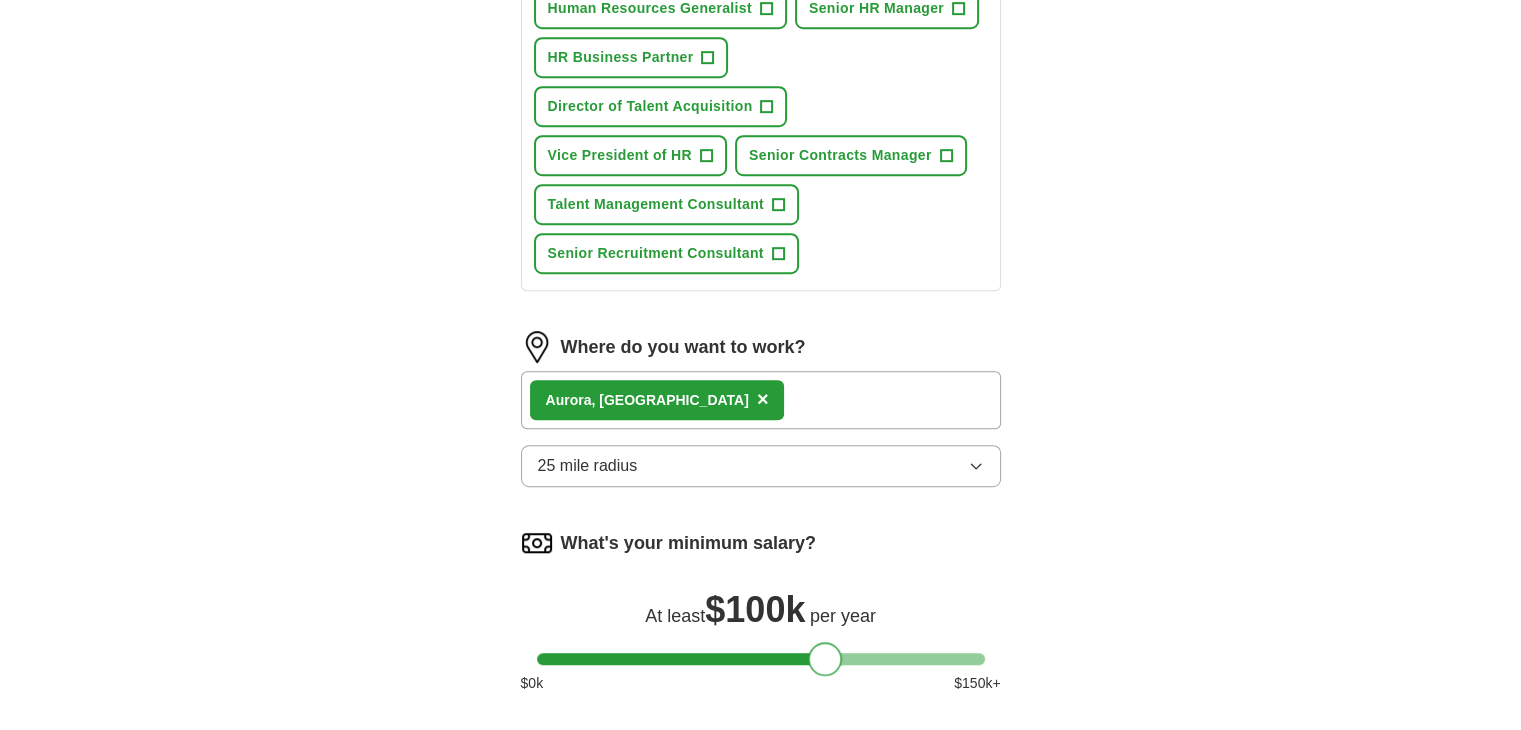 drag, startPoint x: 547, startPoint y: 655, endPoint x: 823, endPoint y: 671, distance: 276.46338 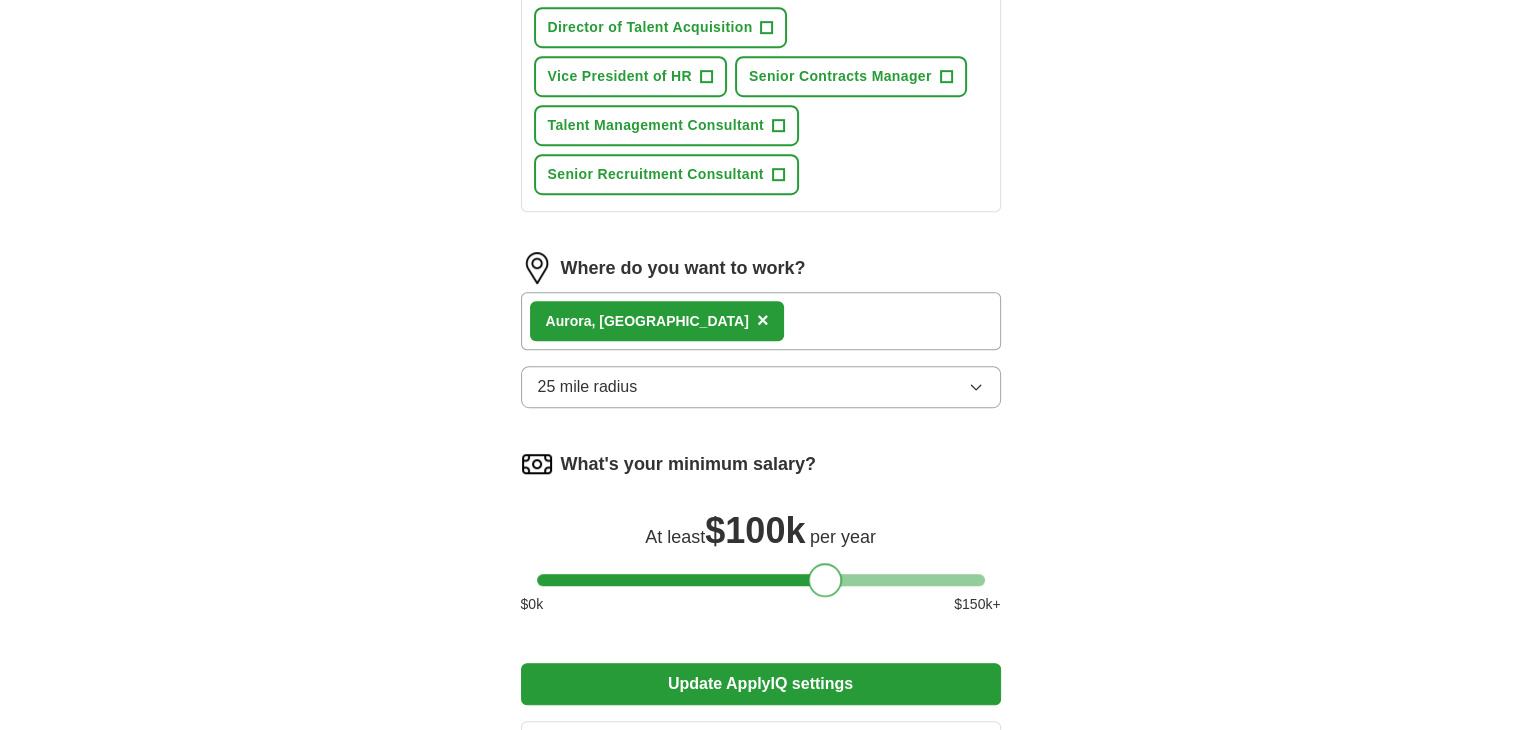 scroll, scrollTop: 1179, scrollLeft: 0, axis: vertical 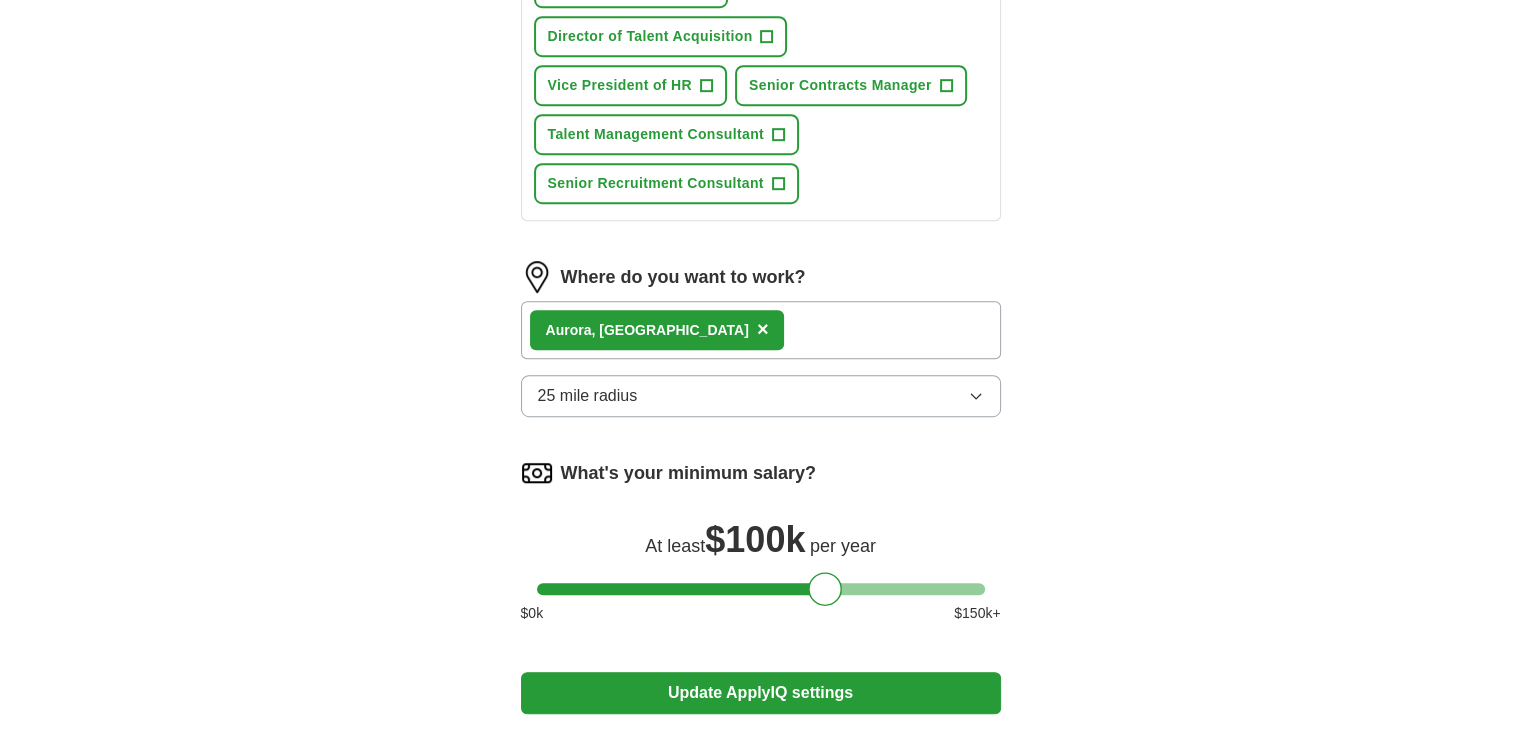 click on "Aurora, [GEOGRAPHIC_DATA] ×" at bounding box center (761, 330) 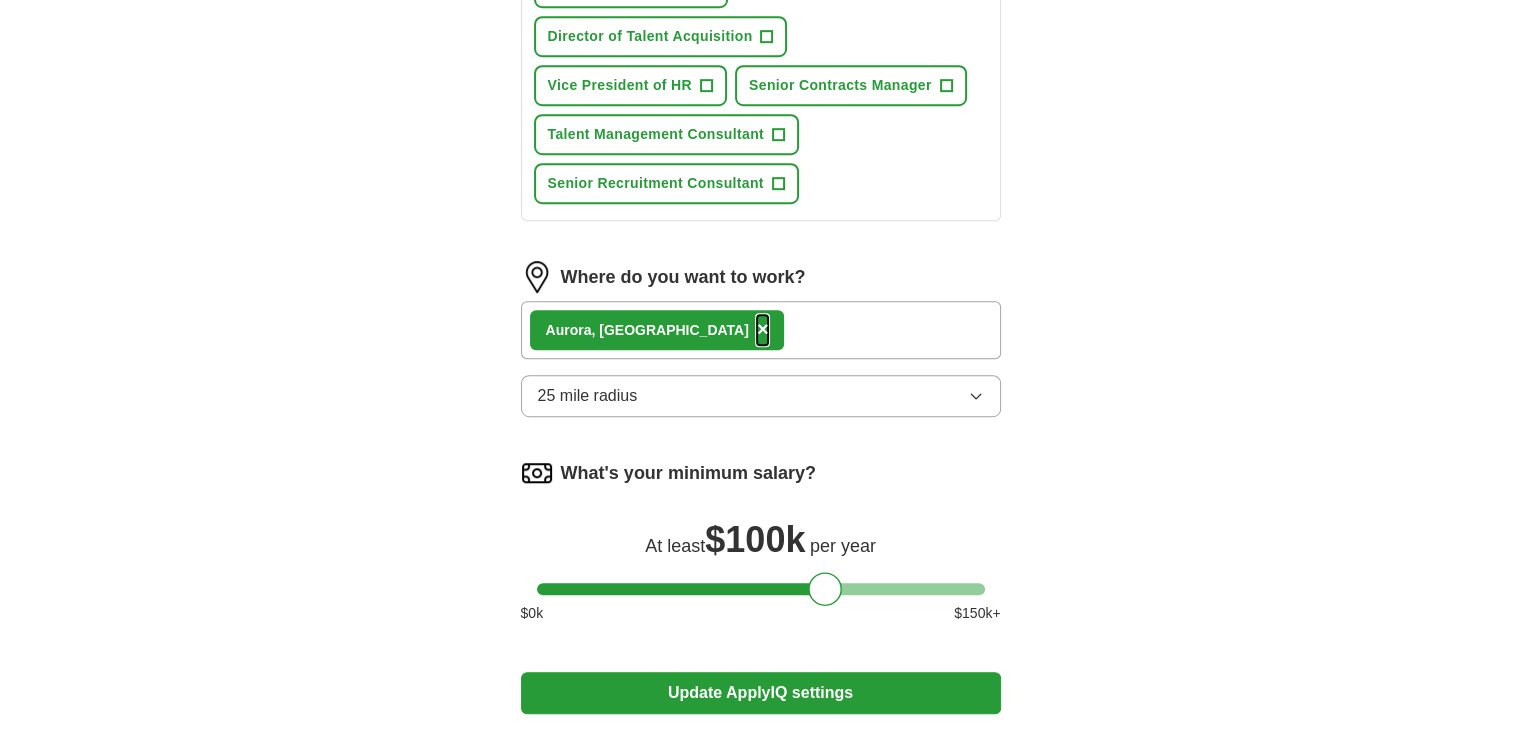 click on "×" at bounding box center (763, 329) 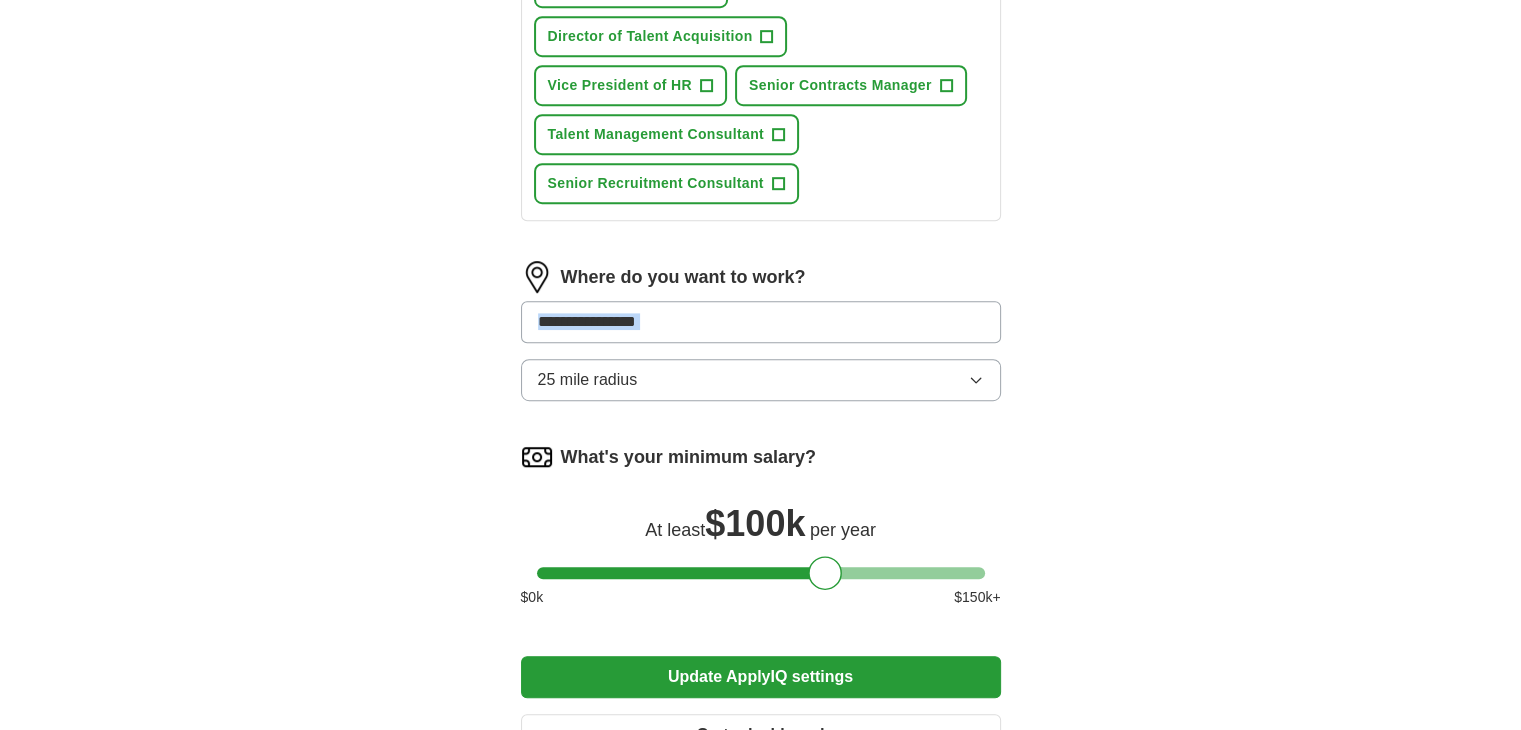 click at bounding box center [761, 322] 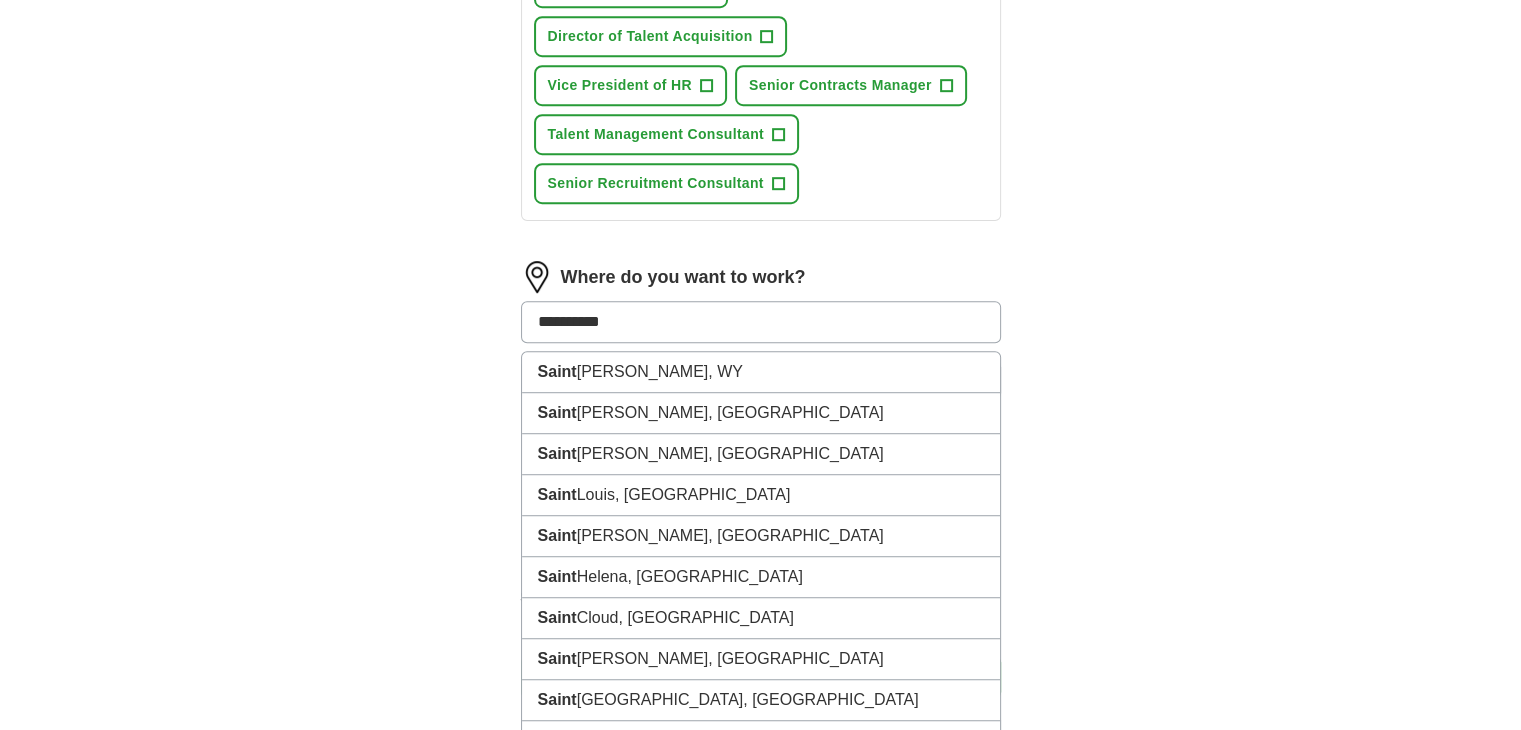 type on "**********" 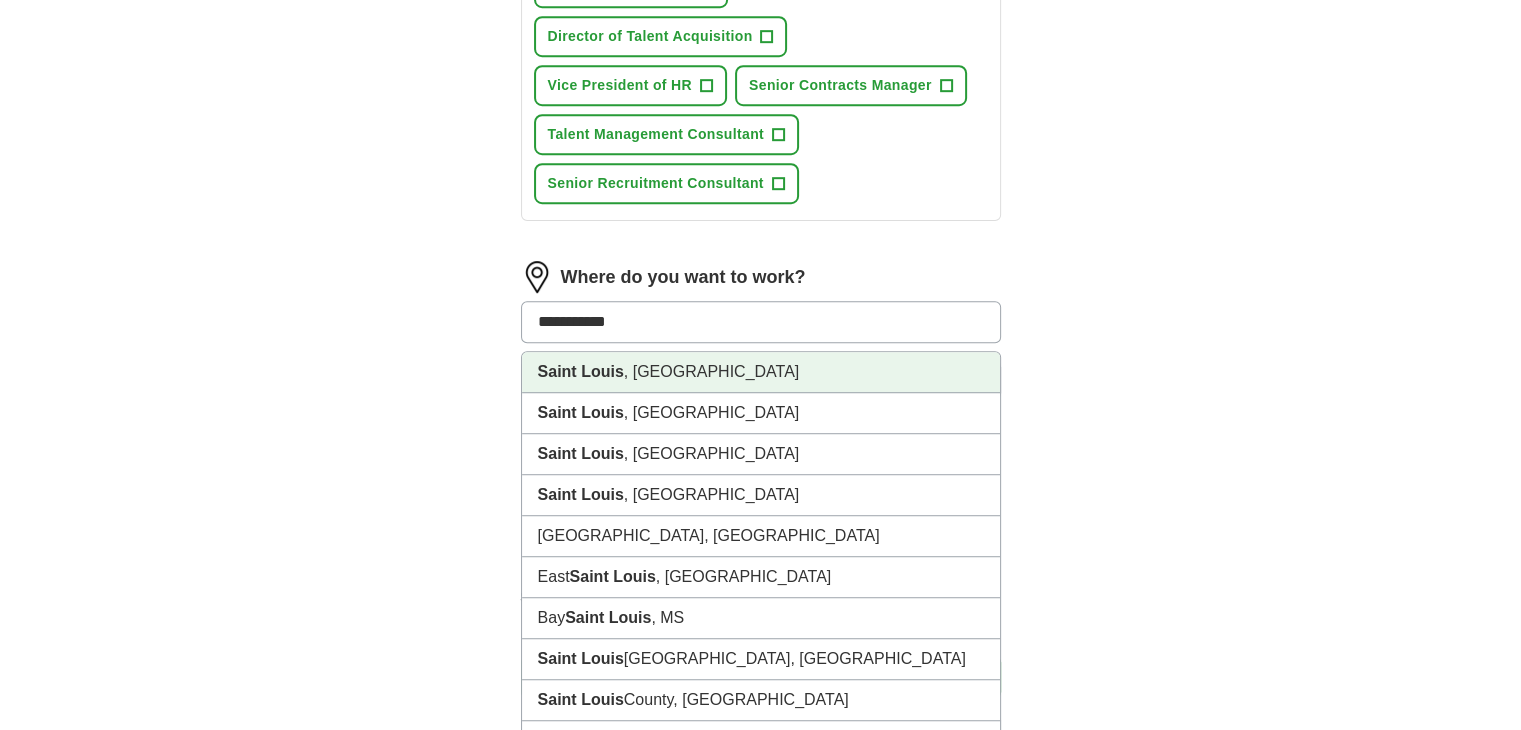 click on "[GEOGRAPHIC_DATA] , [GEOGRAPHIC_DATA]" at bounding box center [761, 372] 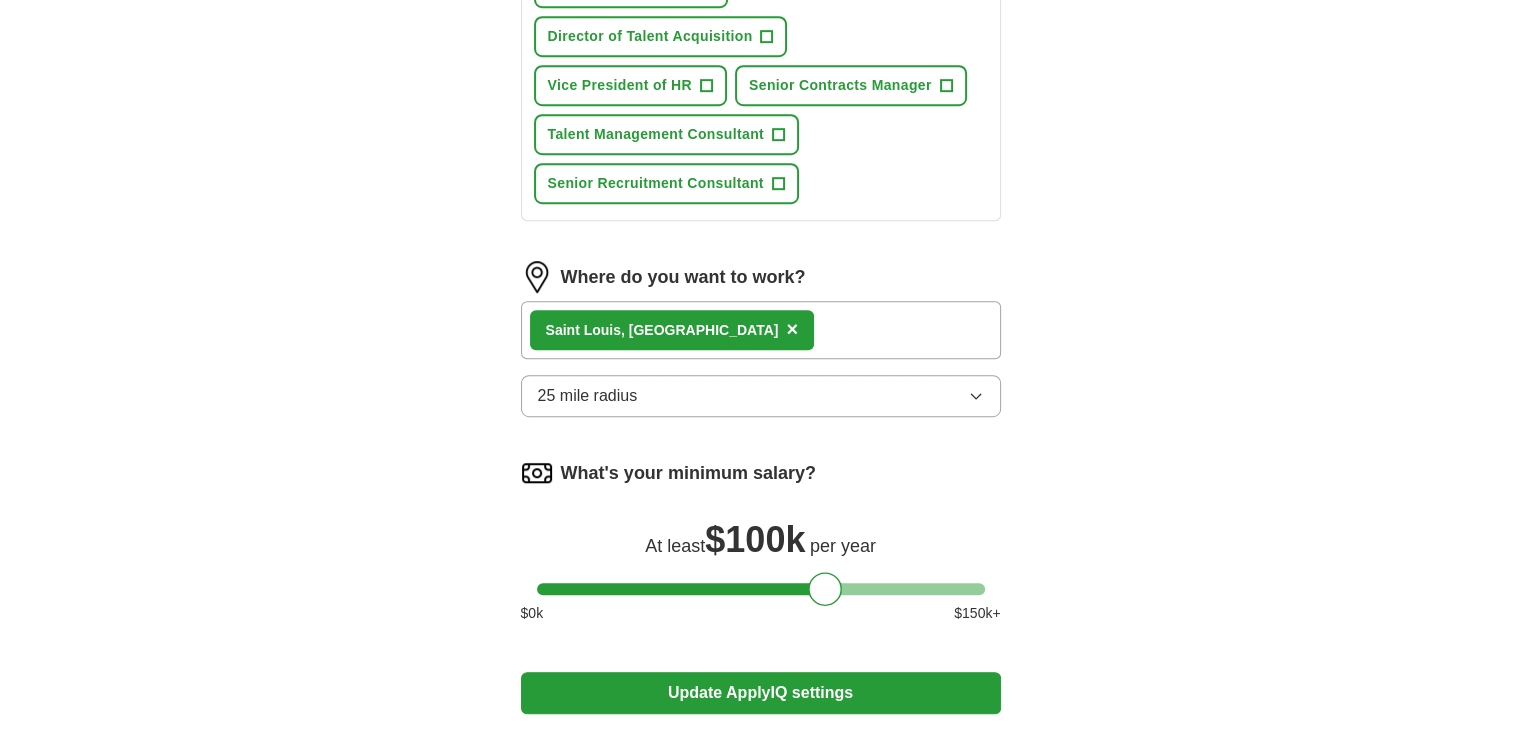 click on "[GEOGRAPHIC_DATA] , [GEOGRAPHIC_DATA] ×" at bounding box center (761, 330) 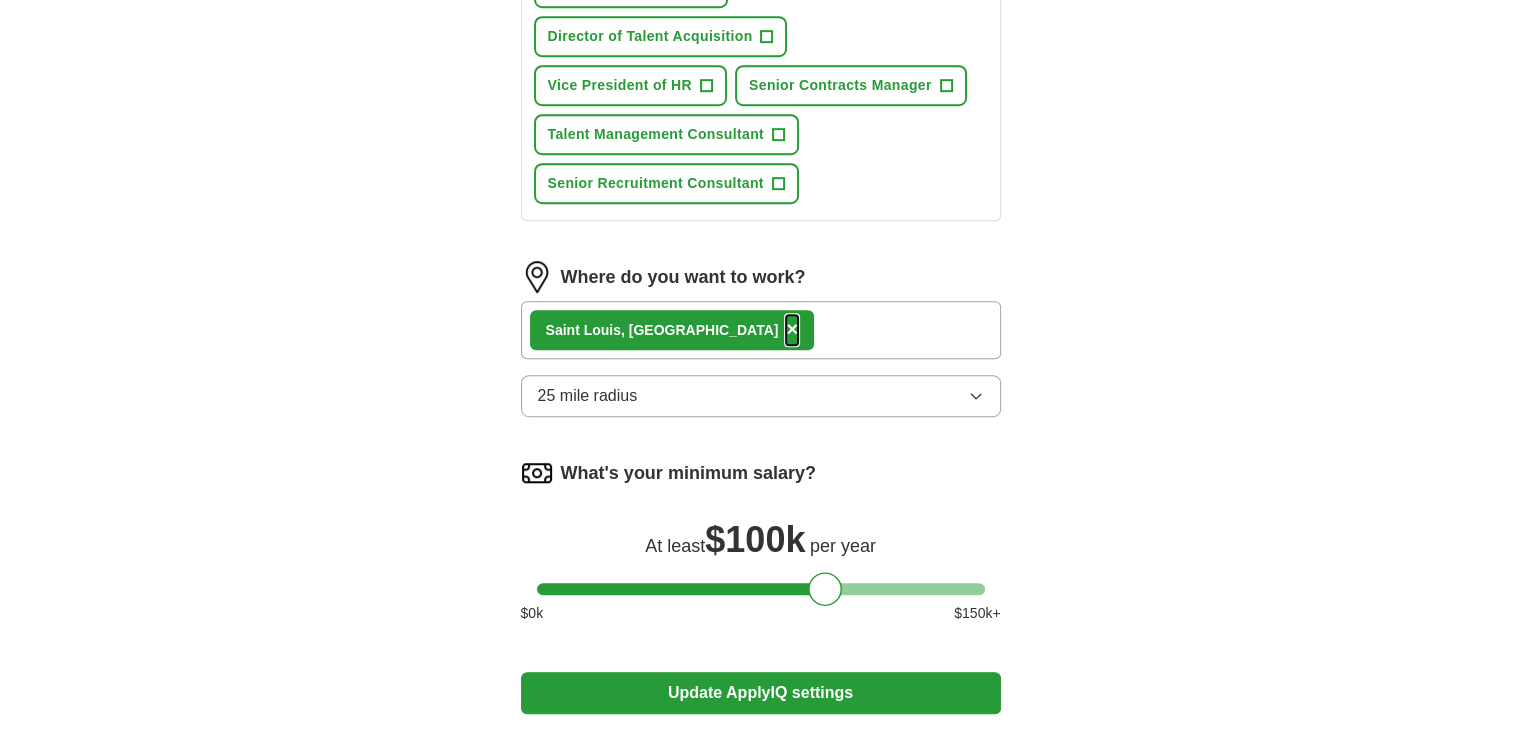 type 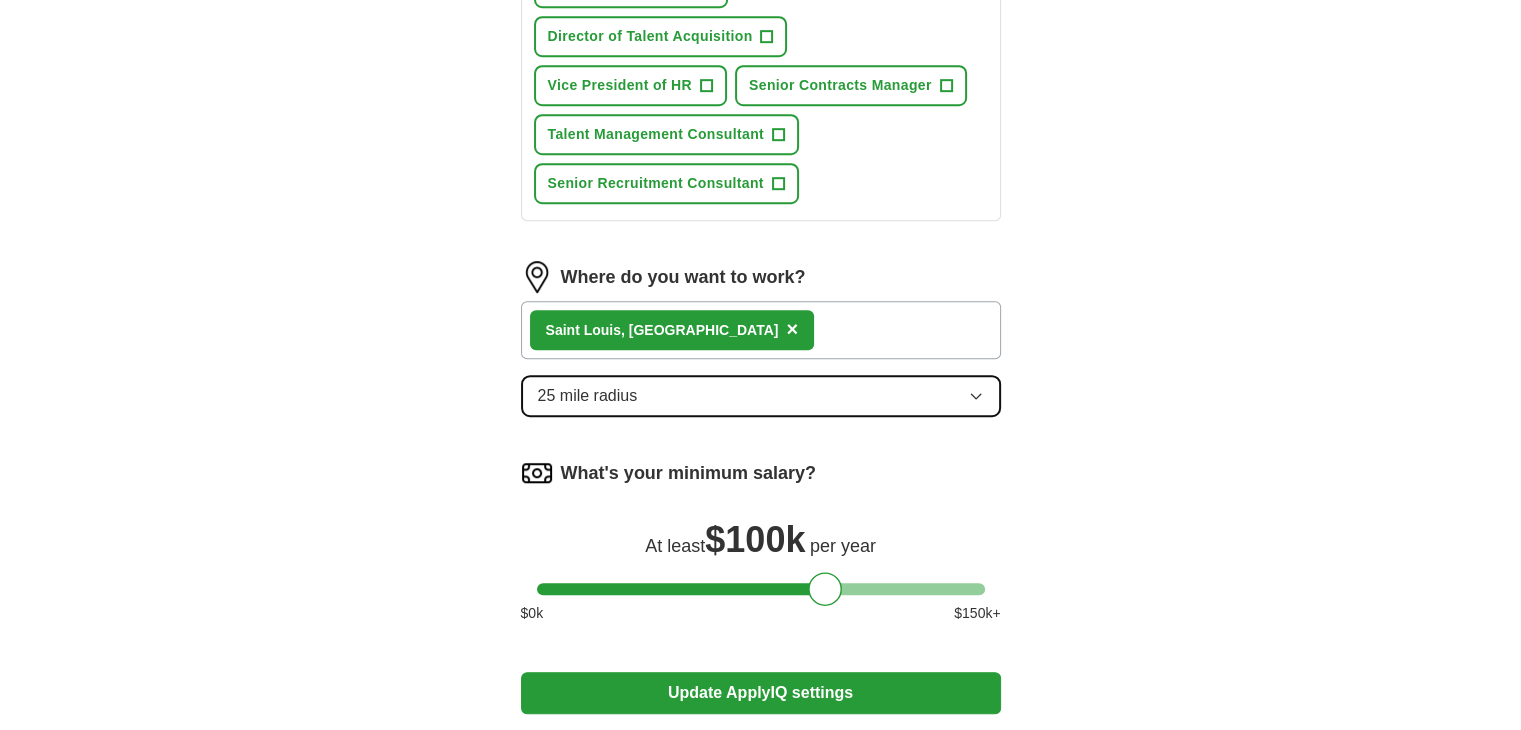 type 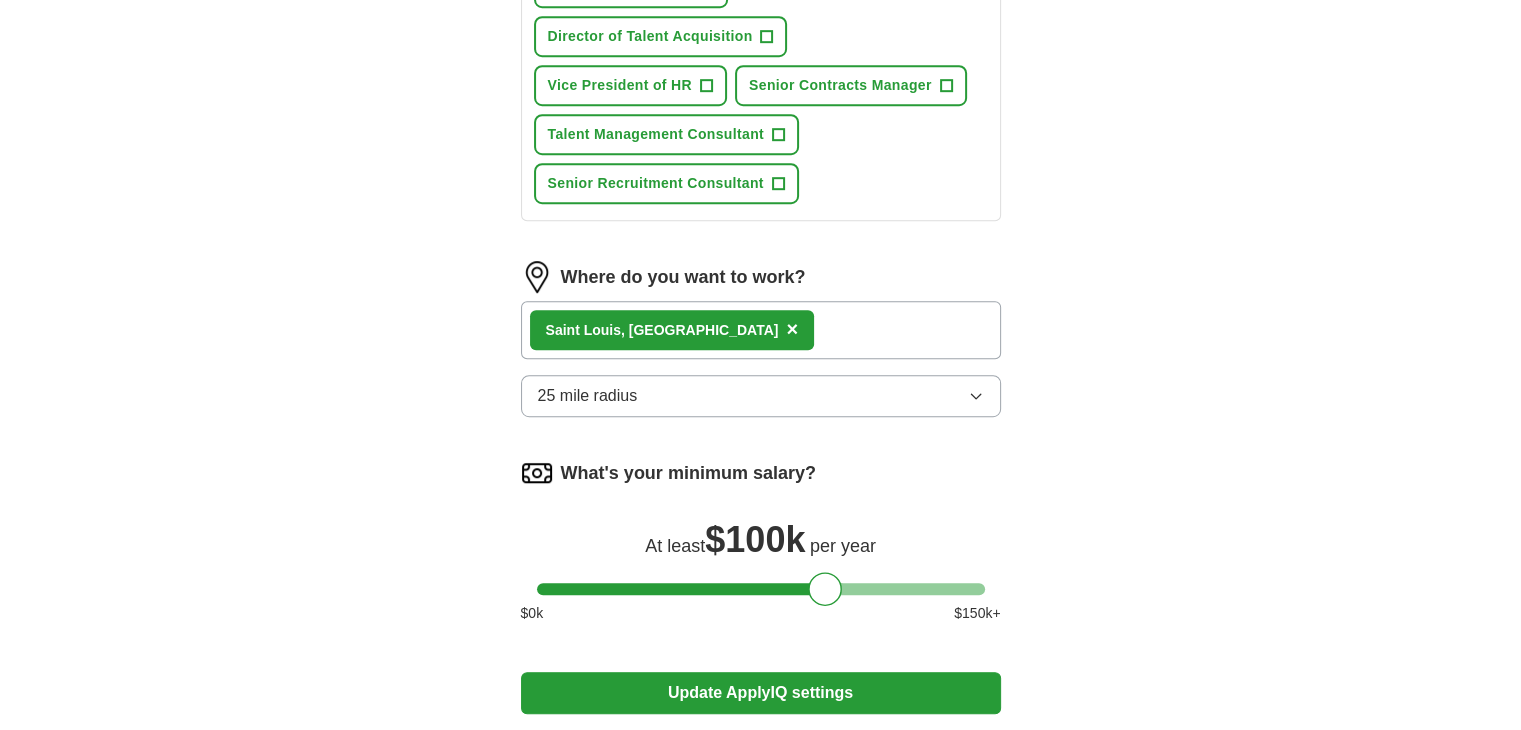 click on "[GEOGRAPHIC_DATA] , [GEOGRAPHIC_DATA] ×" at bounding box center [761, 330] 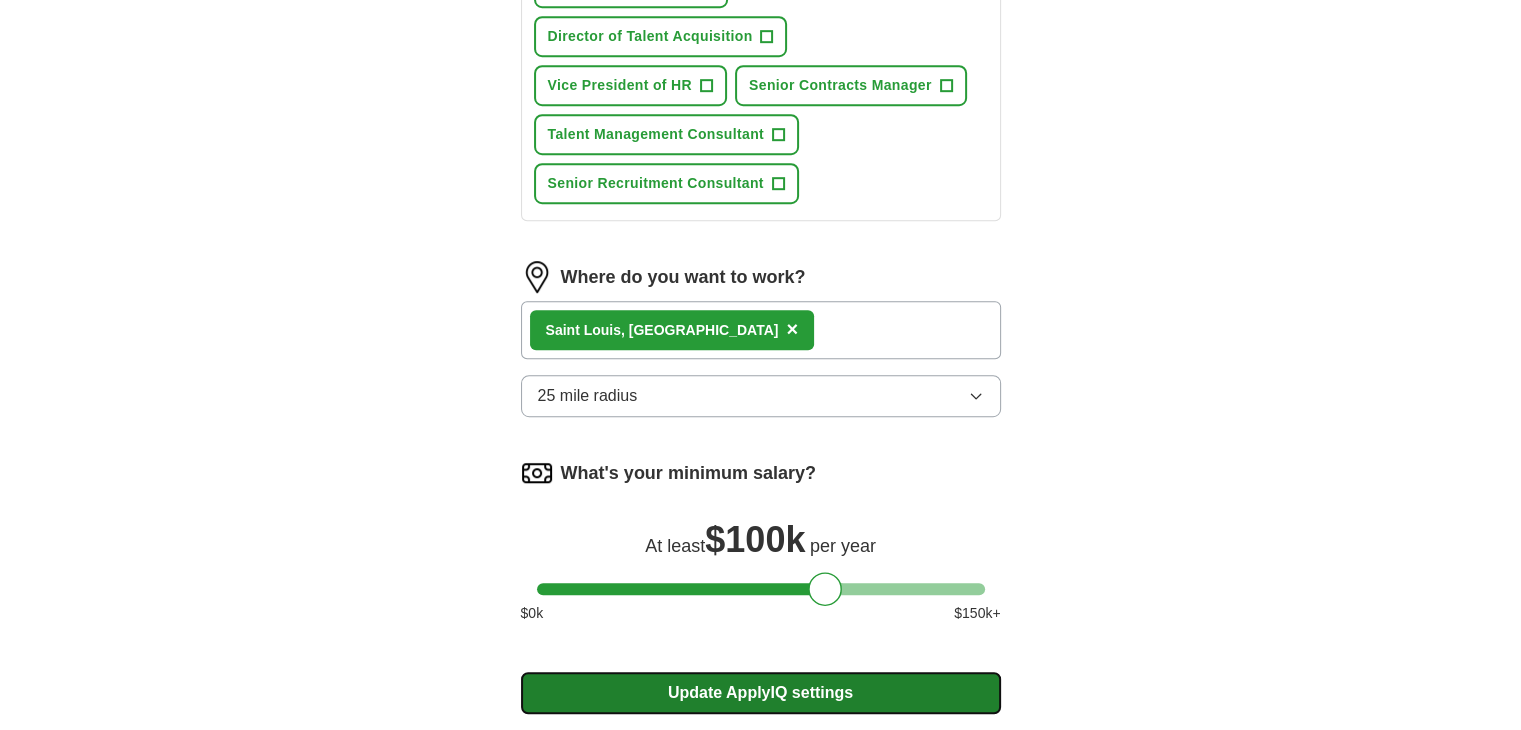 click on "Update ApplyIQ settings" at bounding box center (761, 693) 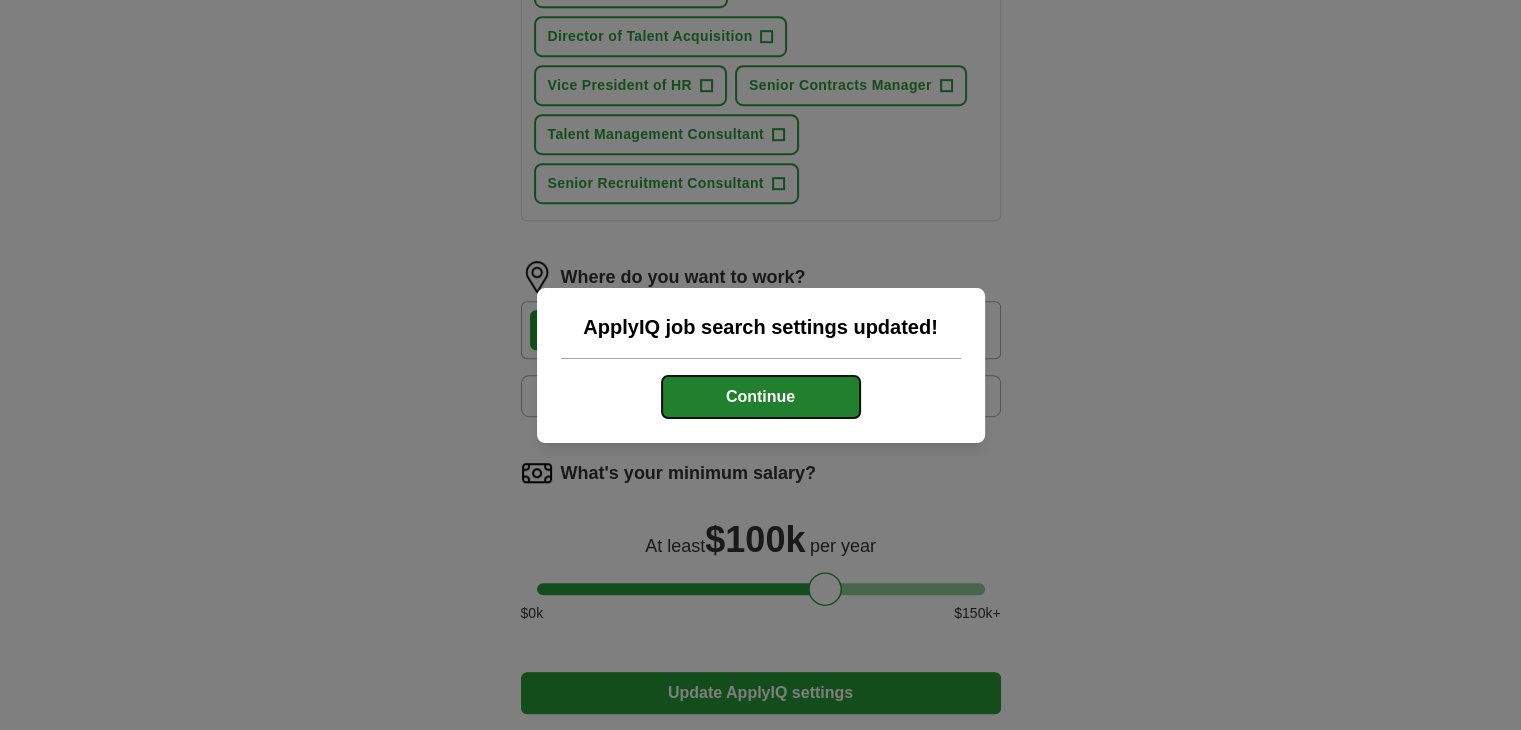 click on "Continue" at bounding box center (761, 397) 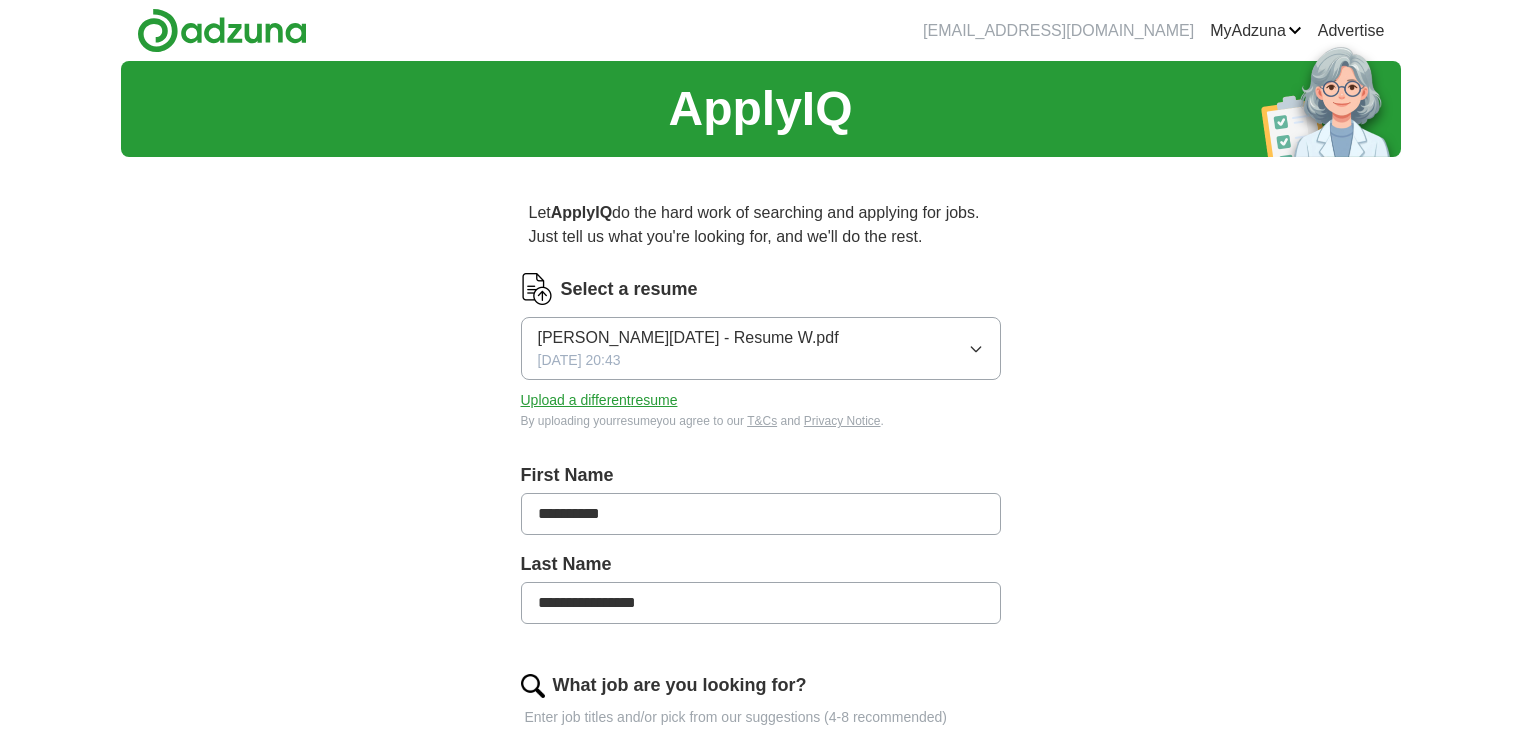 scroll, scrollTop: 0, scrollLeft: 0, axis: both 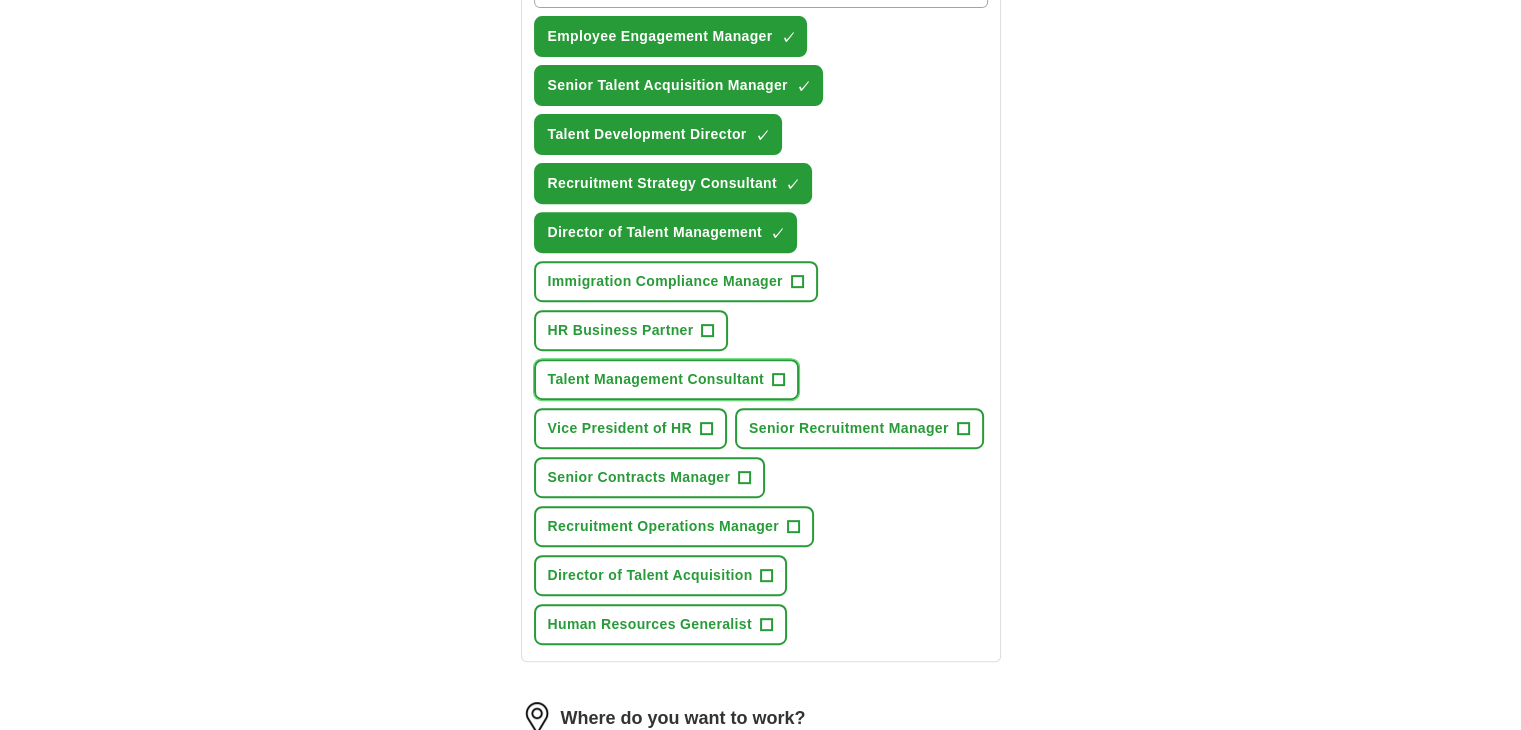 click on "+" at bounding box center [778, 380] 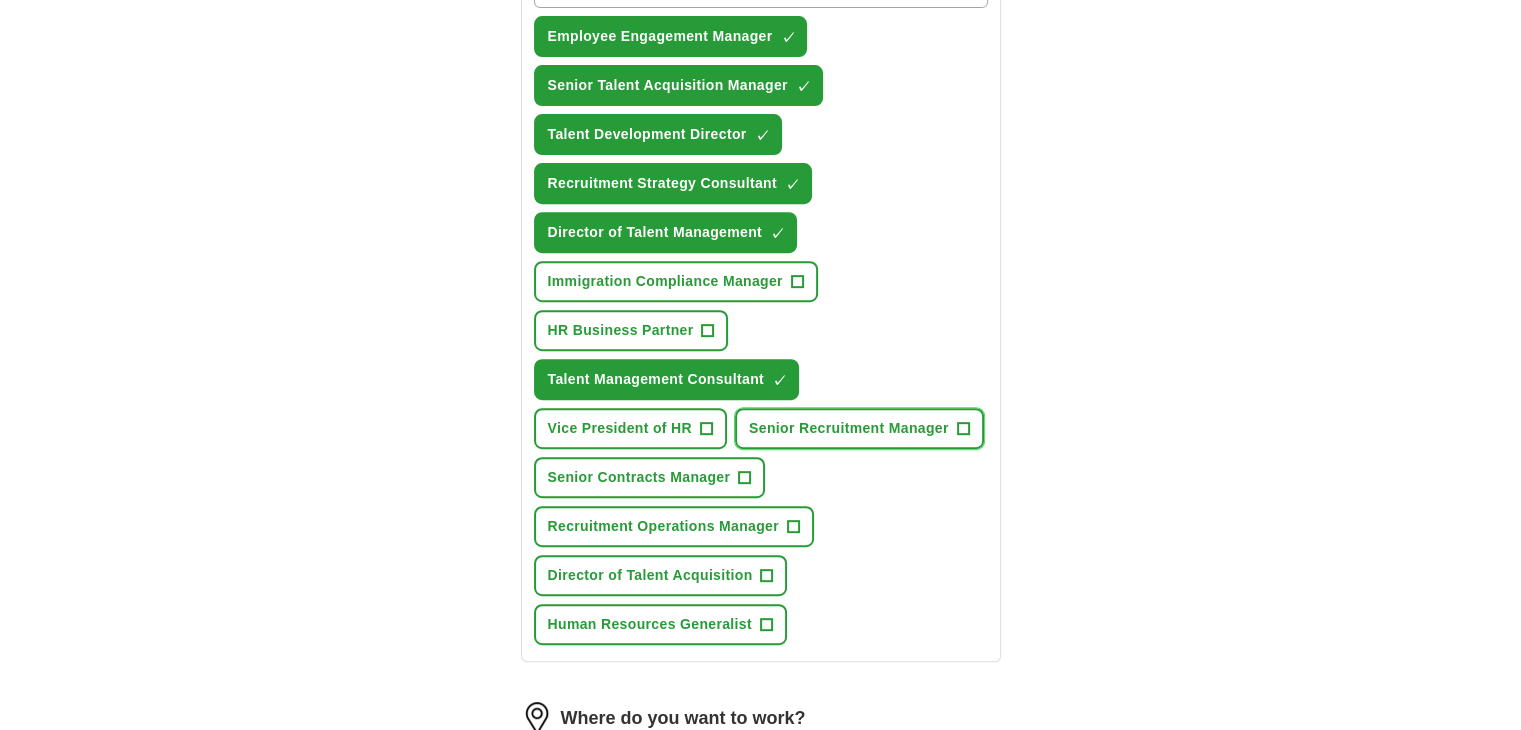 click on "Senior Recruitment Manager" at bounding box center [849, 428] 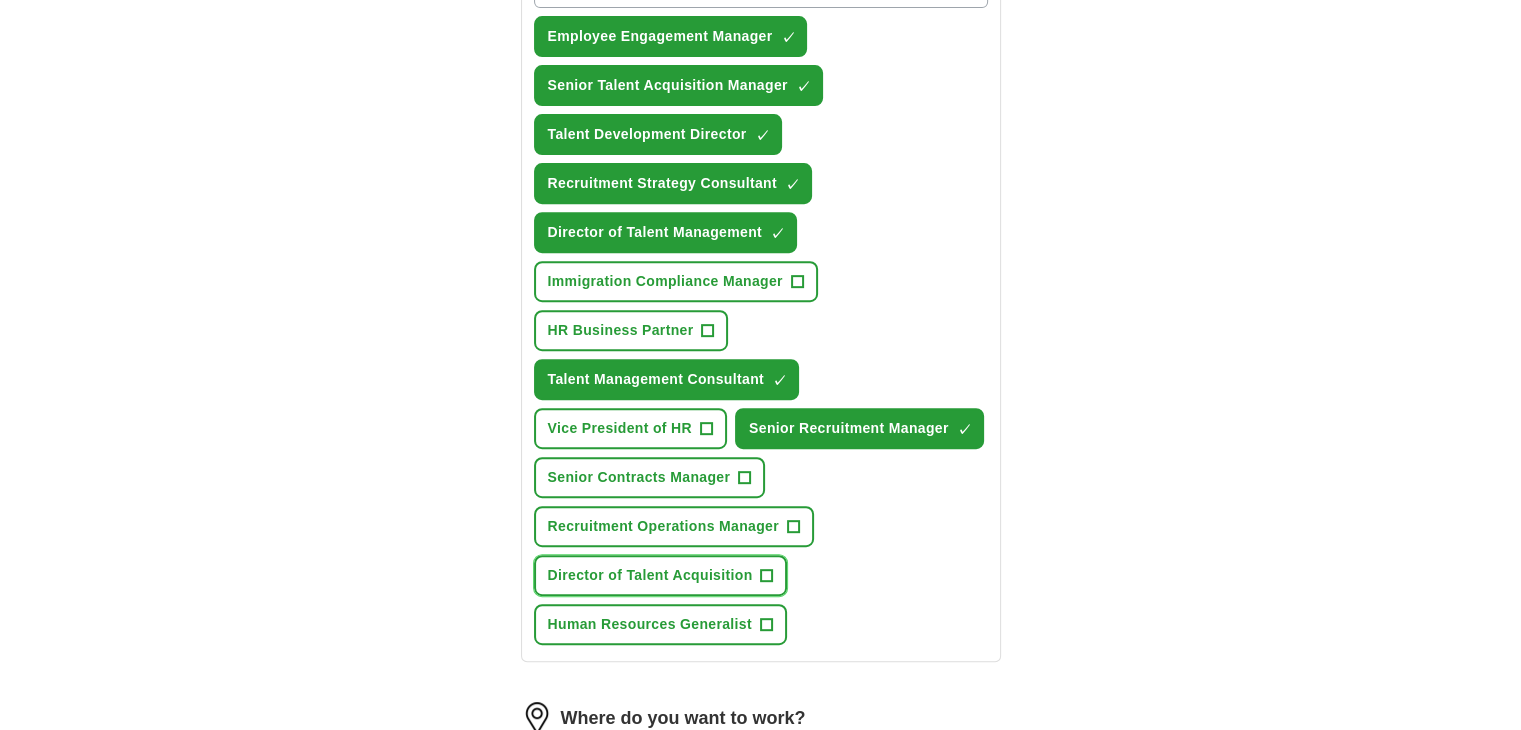 click on "Director of Talent Acquisition" at bounding box center (650, 575) 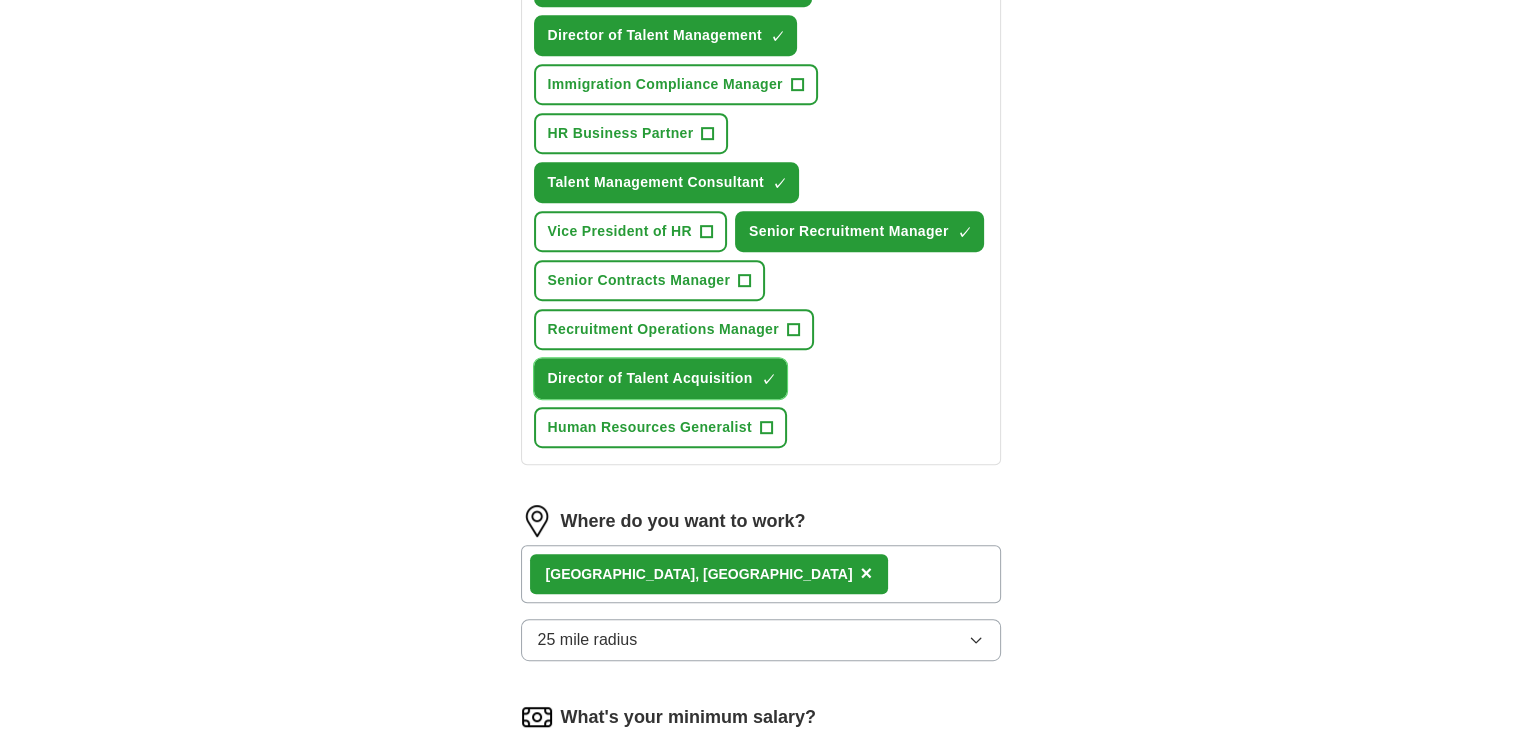 scroll, scrollTop: 986, scrollLeft: 0, axis: vertical 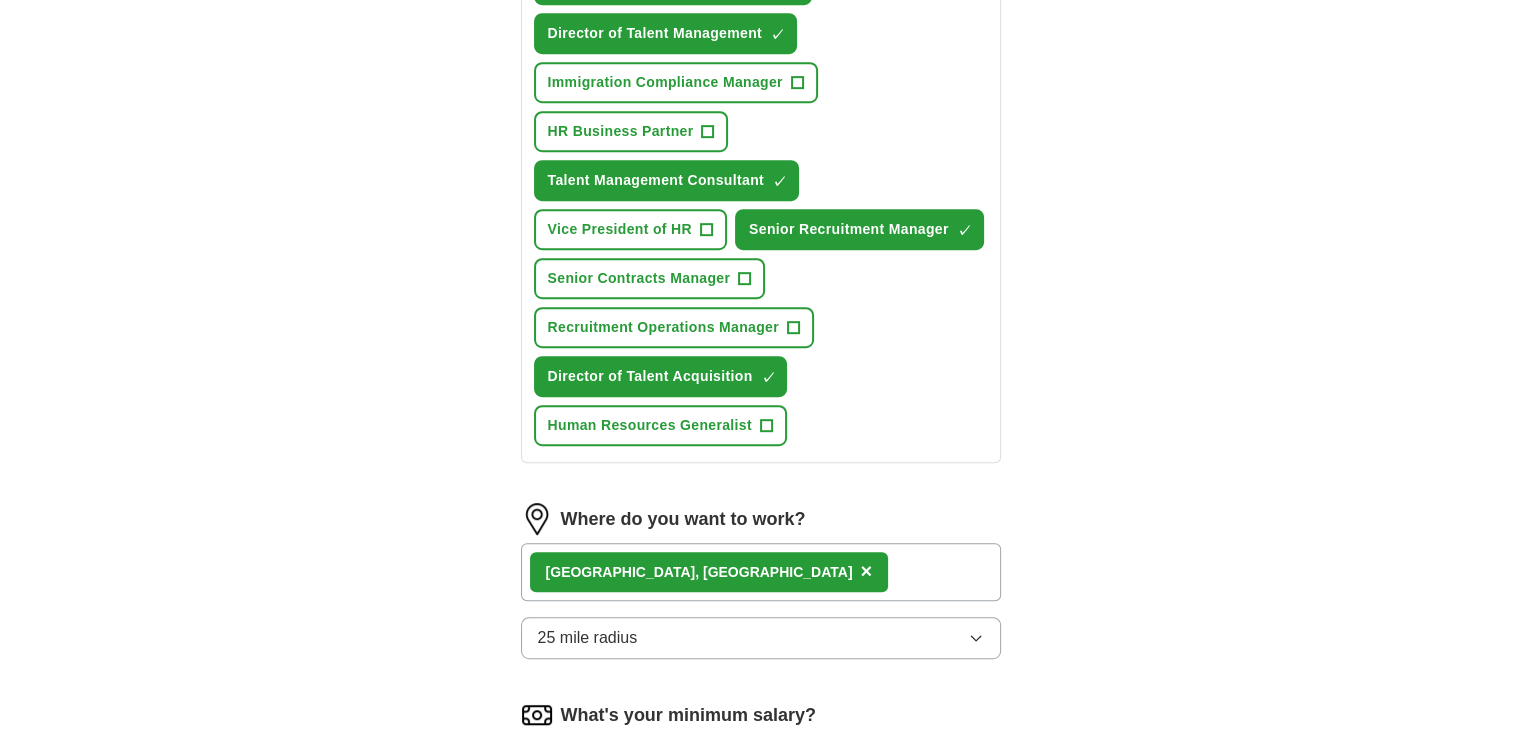 click on "Saint Louis, MO ×" at bounding box center [761, 572] 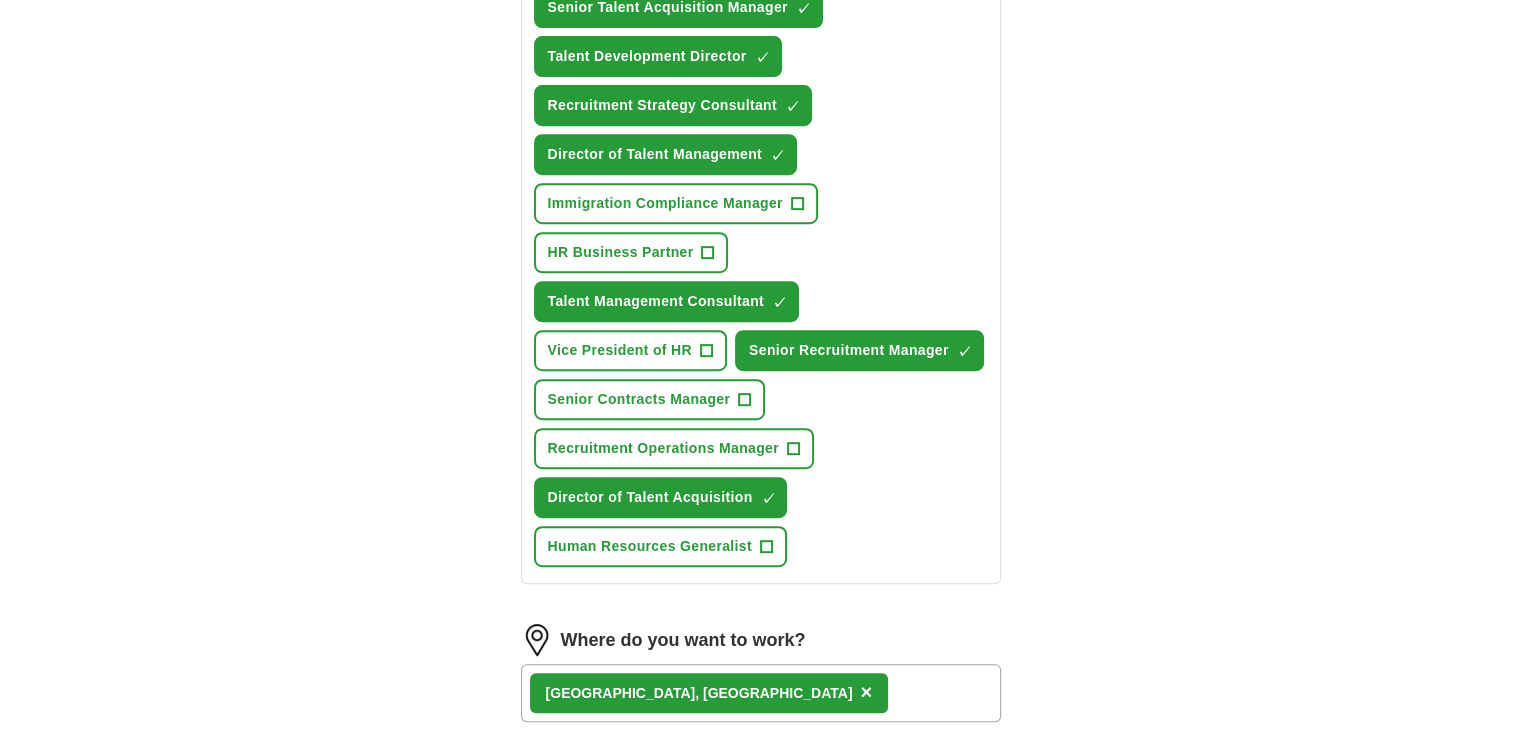 scroll, scrollTop: 860, scrollLeft: 0, axis: vertical 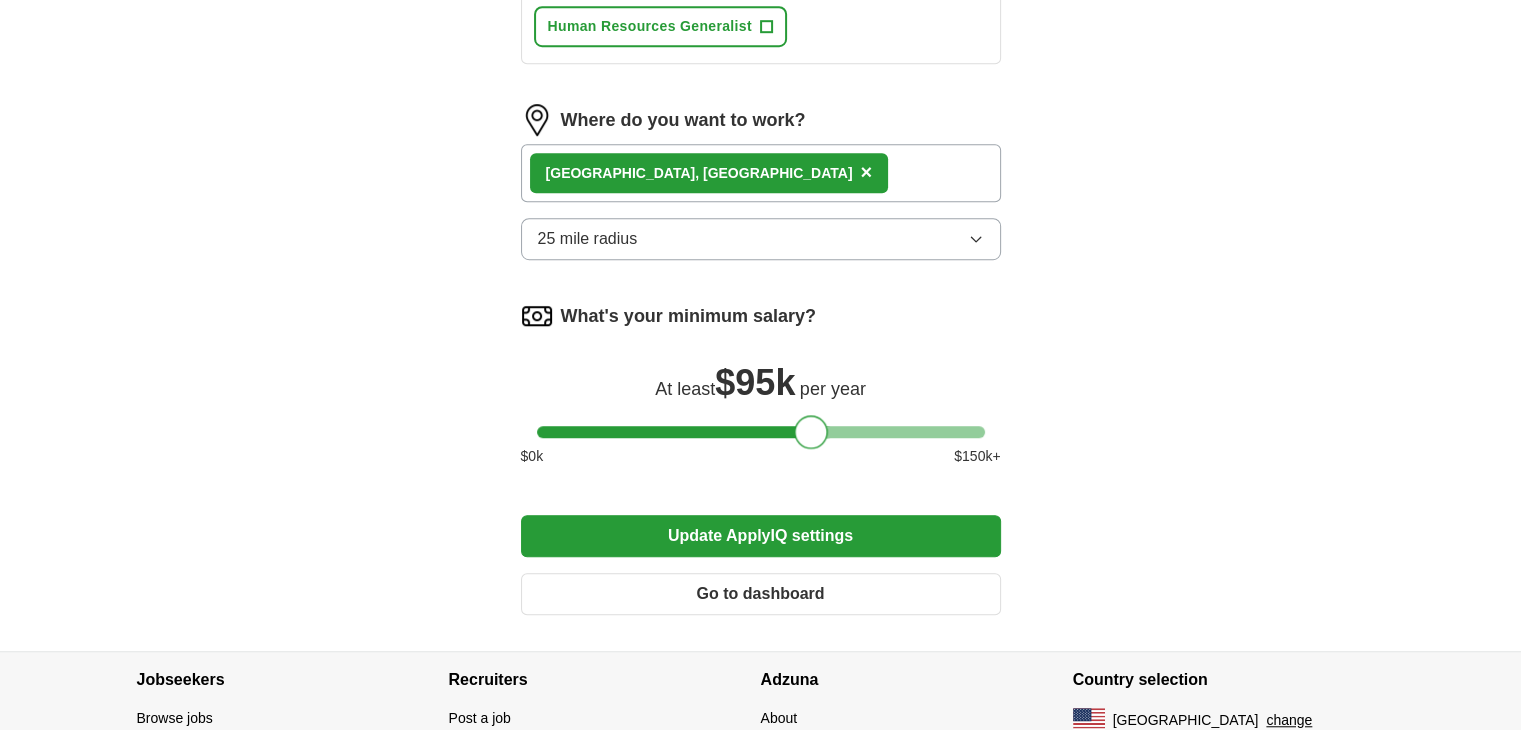 drag, startPoint x: 817, startPoint y: 414, endPoint x: 804, endPoint y: 418, distance: 13.601471 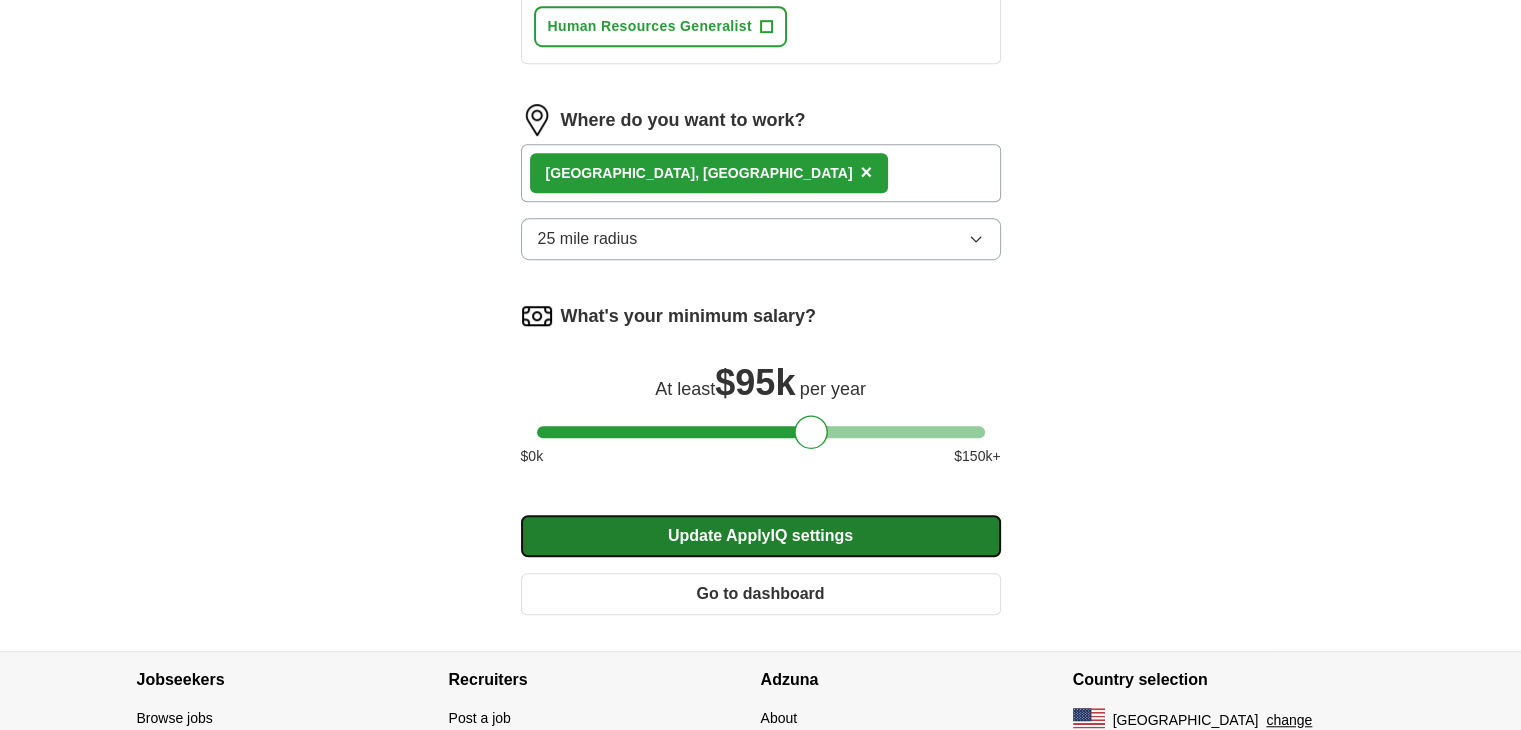 click on "Update ApplyIQ settings" at bounding box center (761, 536) 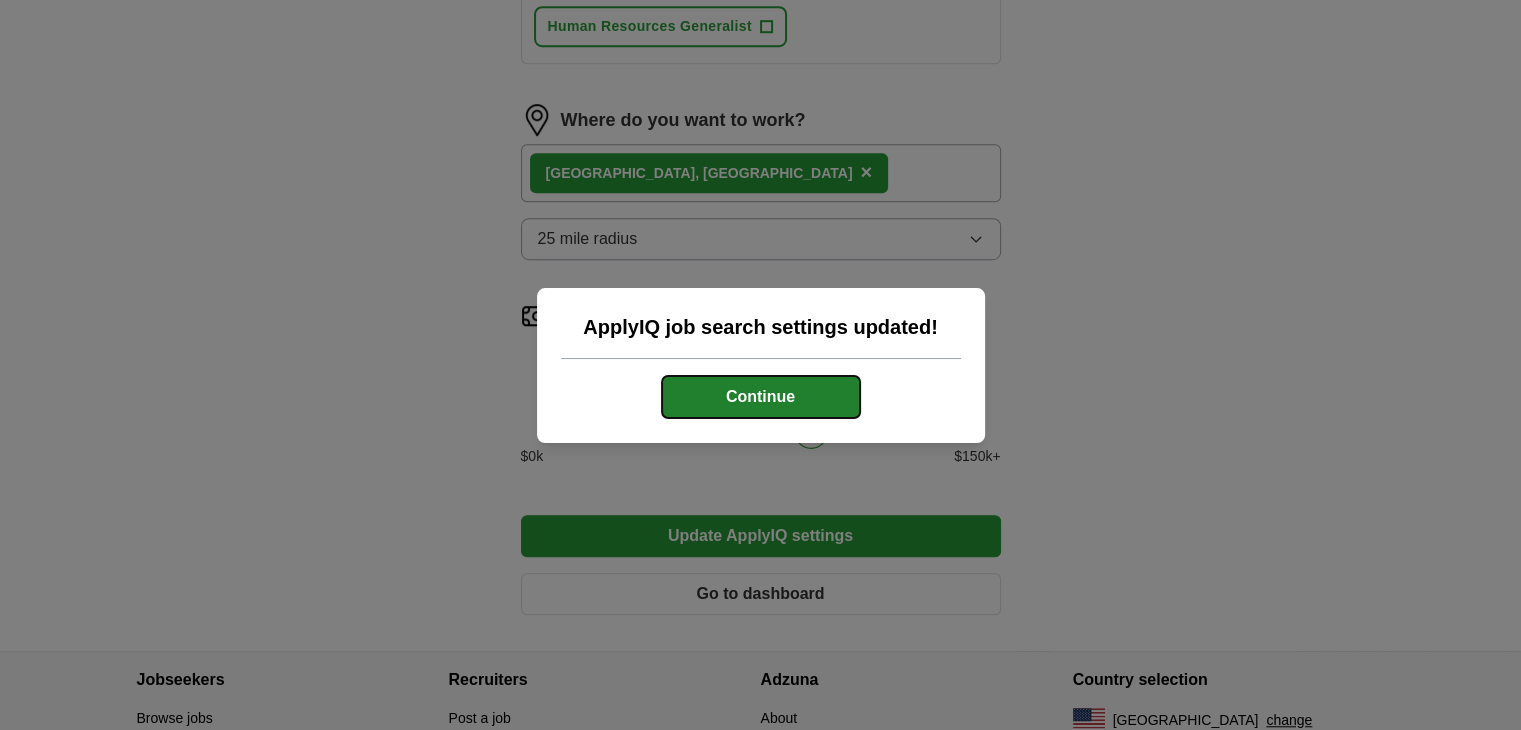 click on "Continue" at bounding box center [761, 397] 